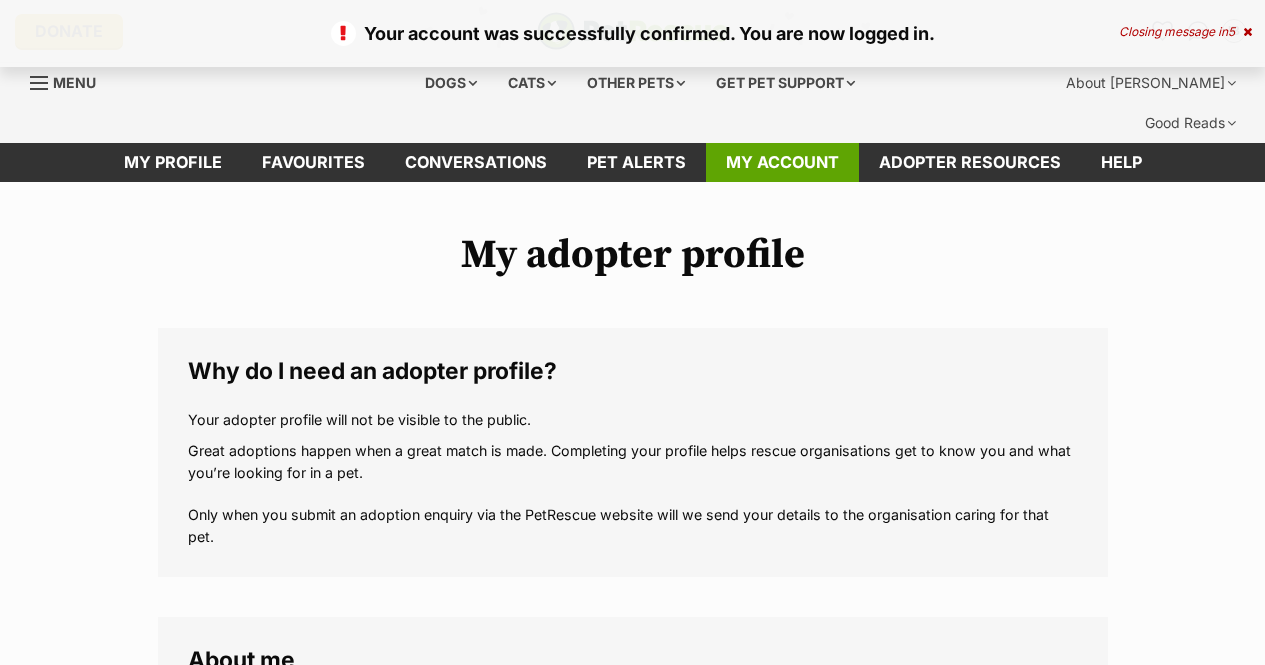 scroll, scrollTop: 0, scrollLeft: 0, axis: both 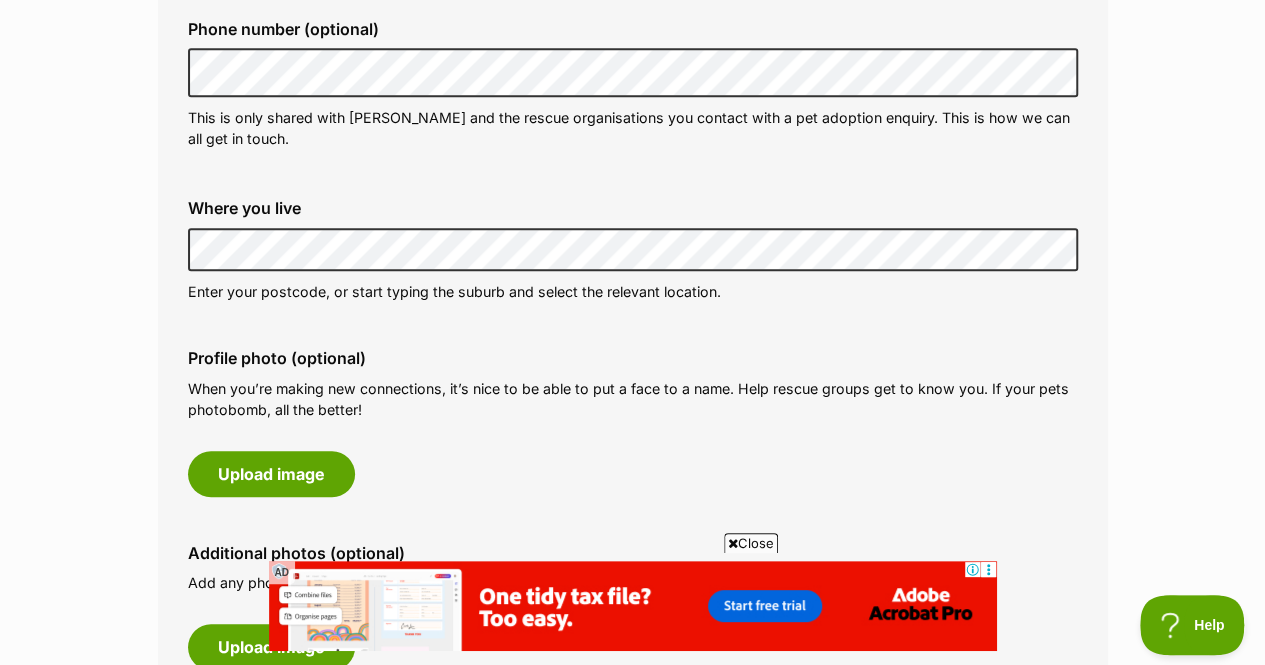 click on "My adopter profile
Why do I need an adopter profile?
Your adopter profile will not be visible to the public.
Great adoptions happen when a great match is made. Completing your profile helps rescue organisations get to know you and what you’re looking for in a pet. Only when you submit an adoption enquiry via the PetRescue website will we send your details to the organisation caring for that pet.
About me
Phone number (optional)
This is only shared with PetRescue and the rescue organisations you contact with a pet adoption enquiry. This is how we can all get in touch.
Where you live
Address line 1 (optional)
Address line 2 (optional)
Suburb (optional)
State Australian Capital Territory
Postcode
Enter your postcode, or start typing the suburb and select the relevant location.
Profile photo (optional)
Upload image
Remove profile image (optional)" at bounding box center [632, 897] 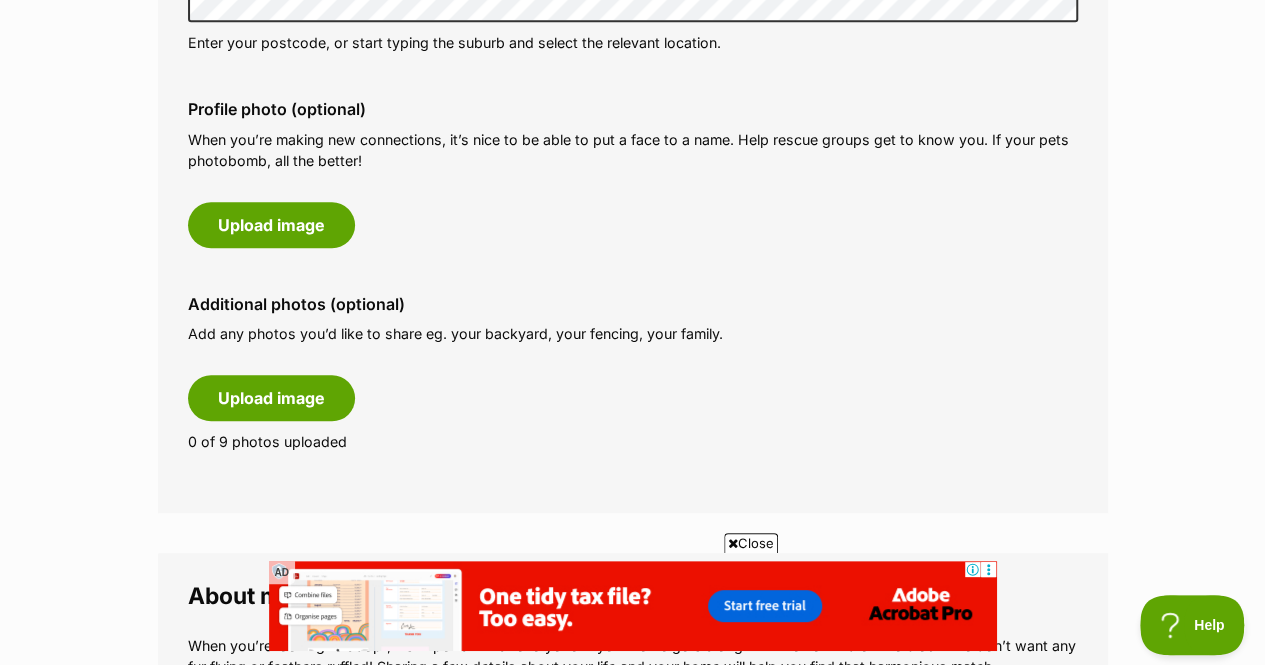 scroll, scrollTop: 896, scrollLeft: 0, axis: vertical 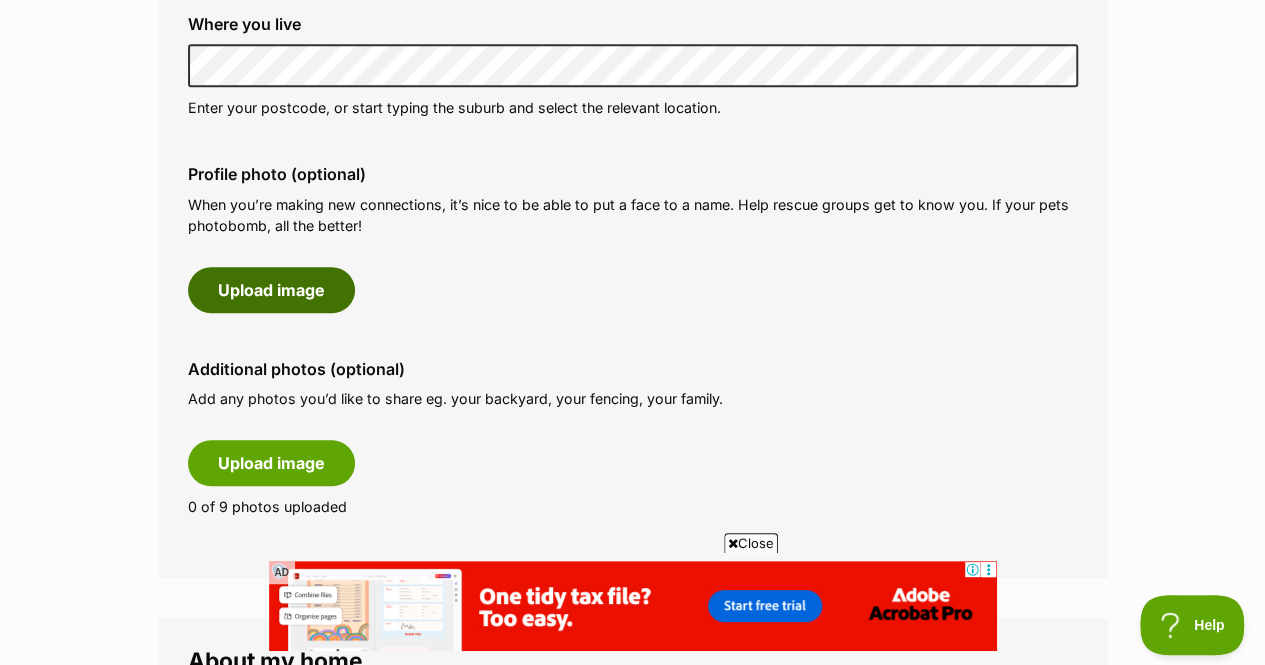 click on "Upload image" at bounding box center (271, 290) 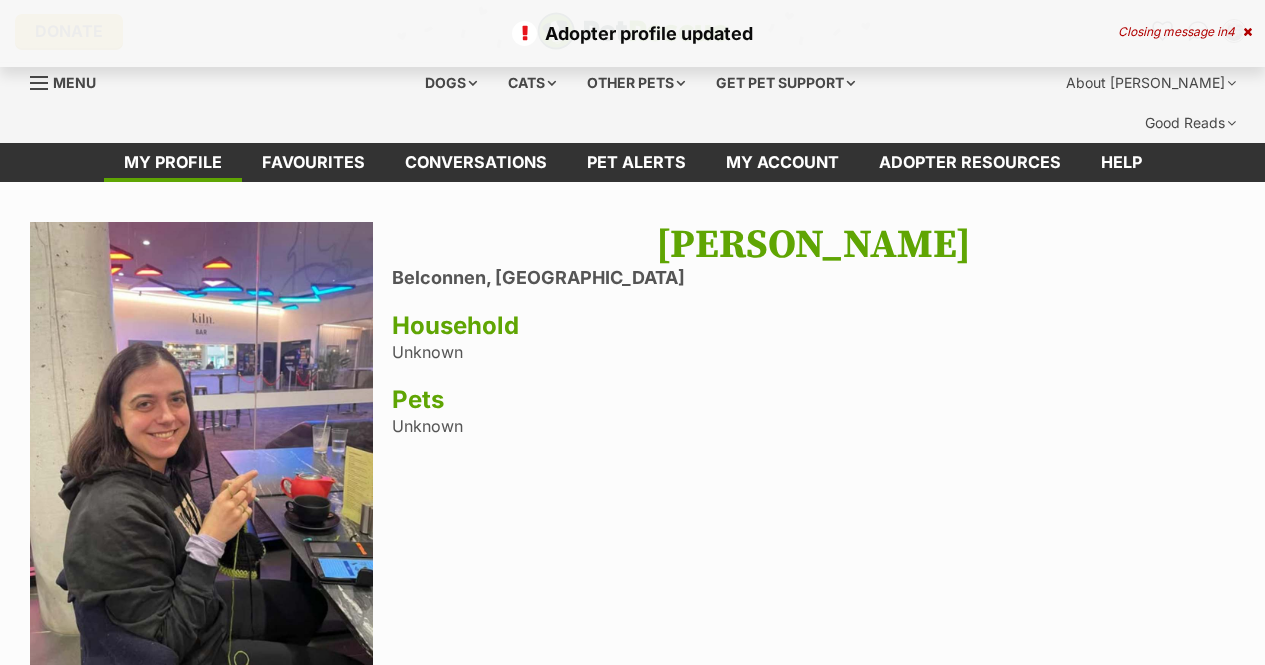 scroll, scrollTop: 0, scrollLeft: 0, axis: both 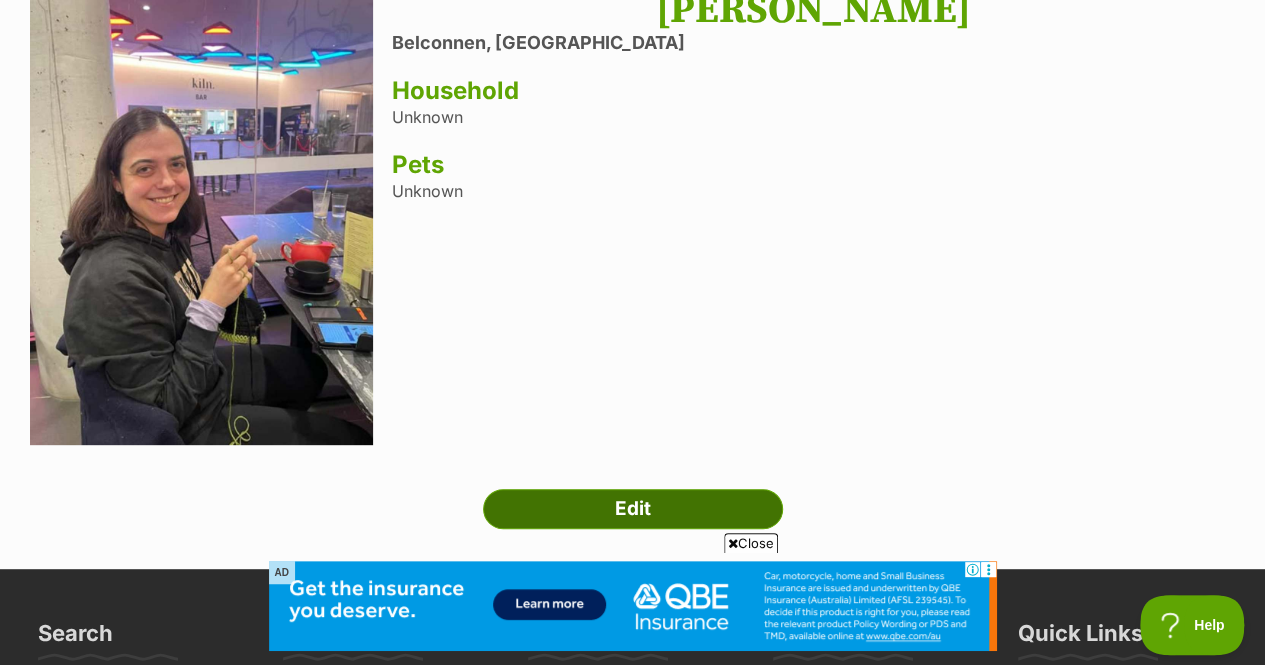 click on "Edit" at bounding box center [633, 509] 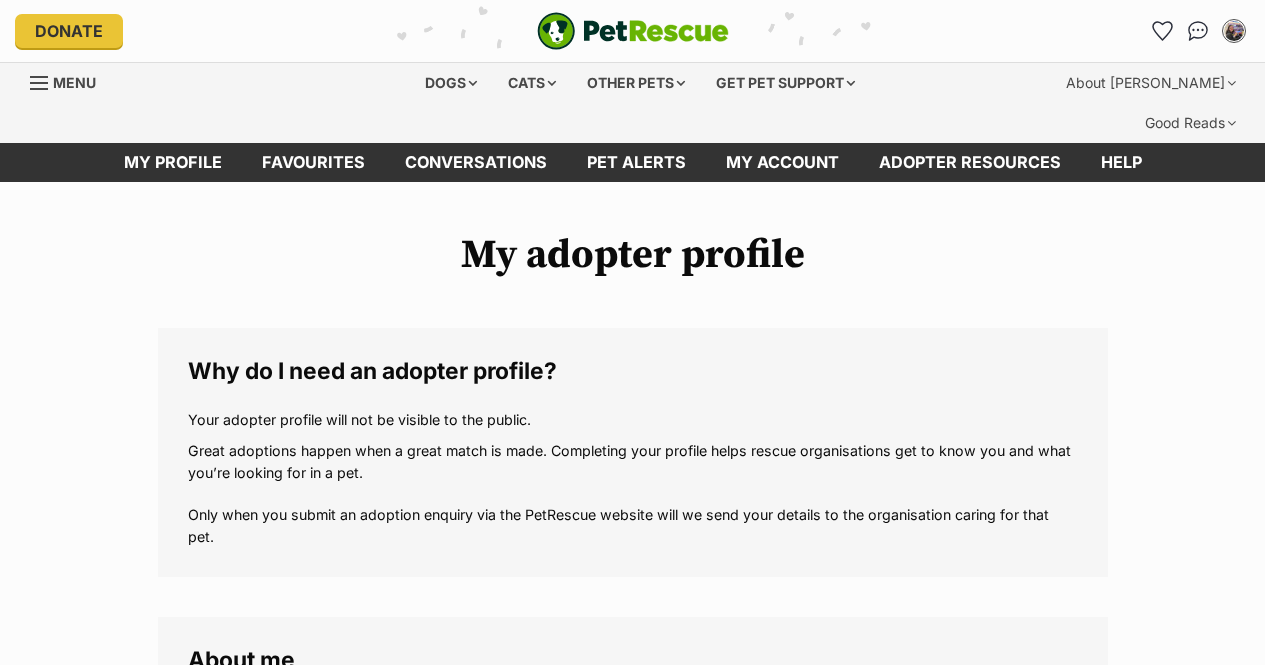 scroll, scrollTop: 0, scrollLeft: 0, axis: both 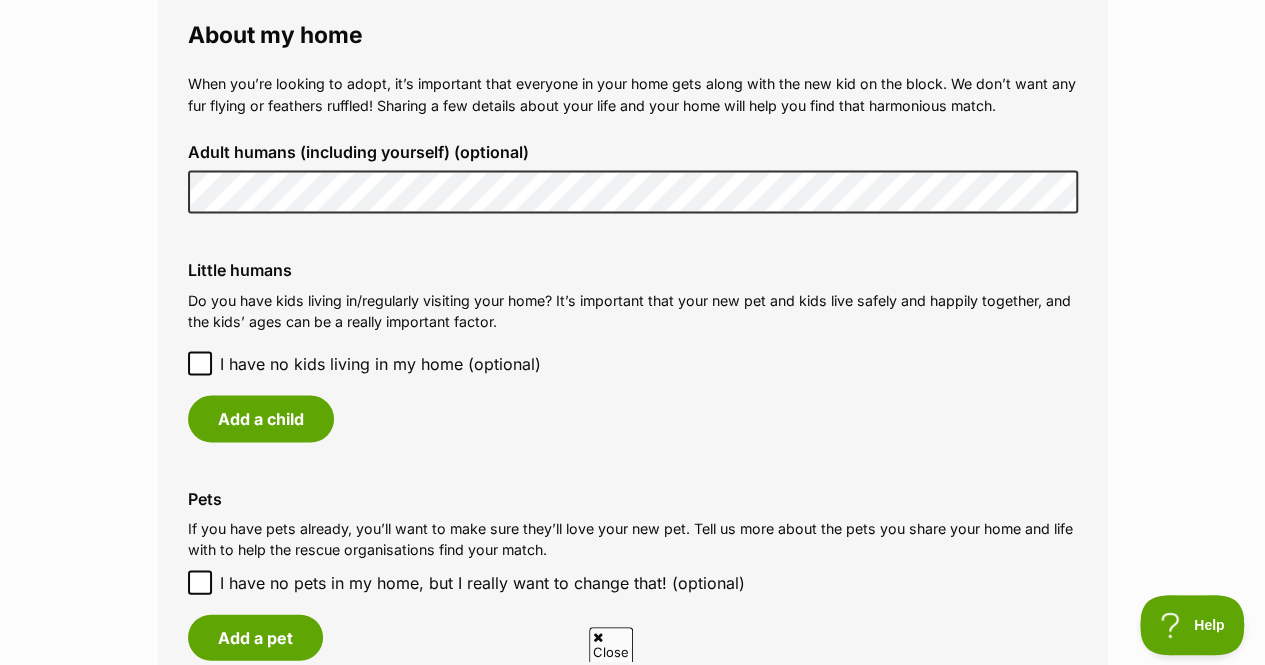 click 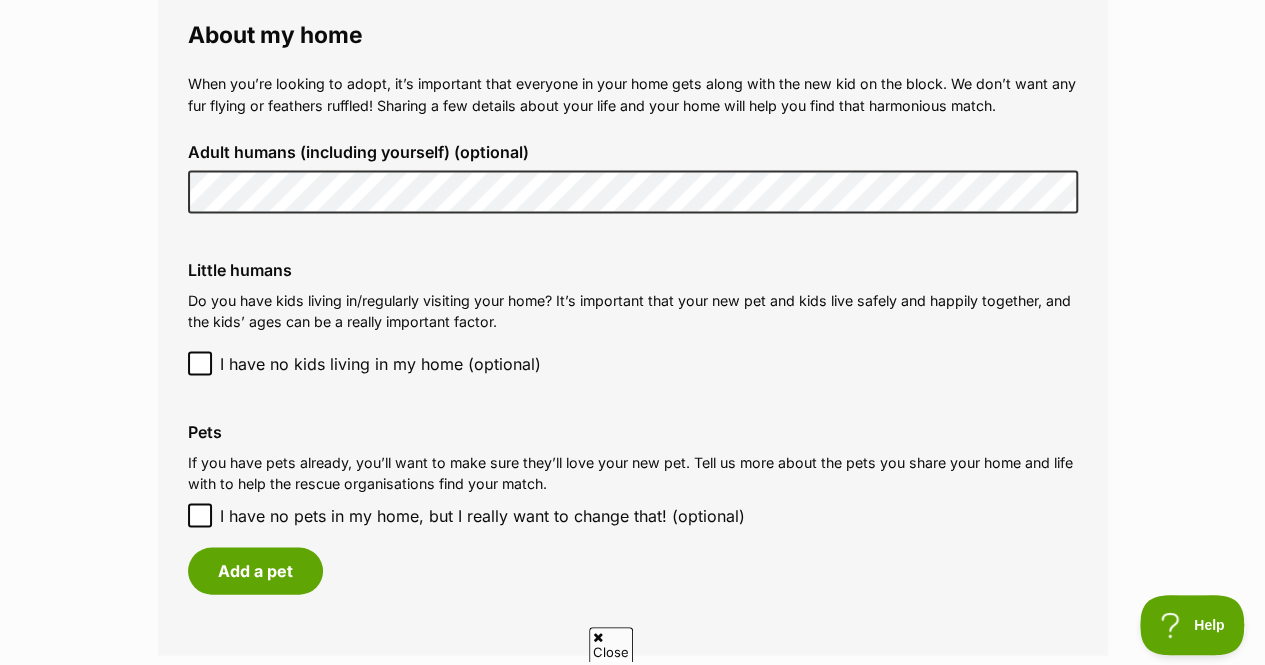 click 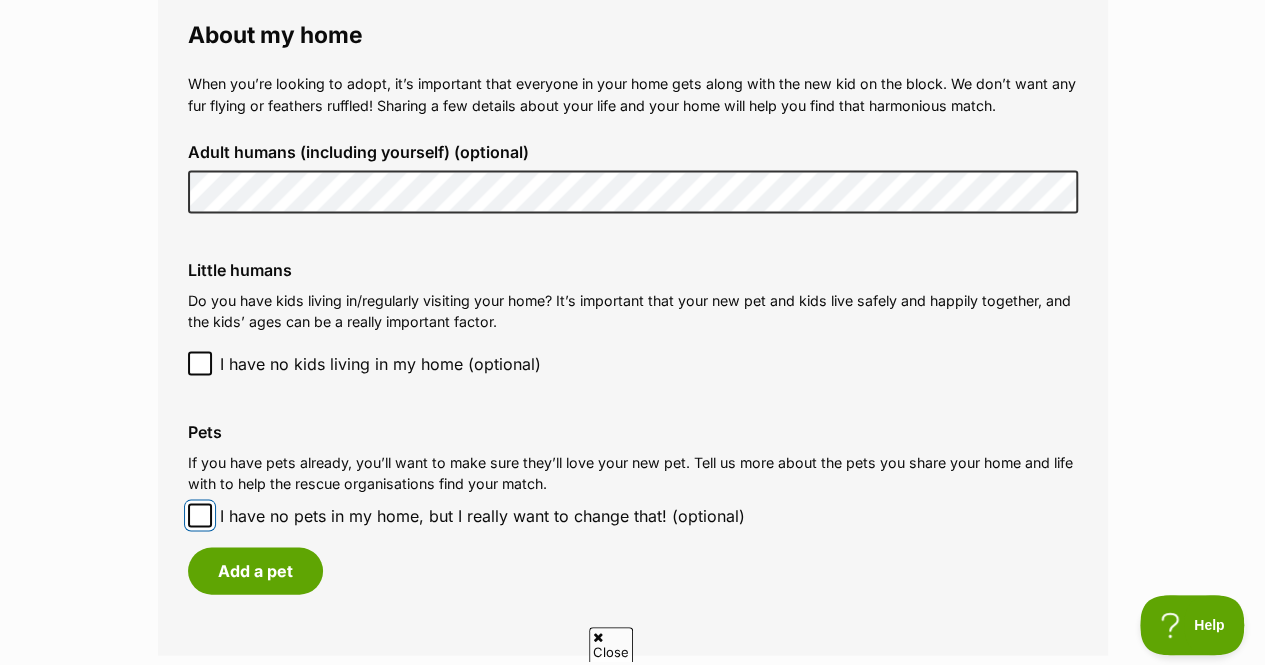 click on "I have no pets in my home, but I really want to change that! (optional)" at bounding box center (200, 515) 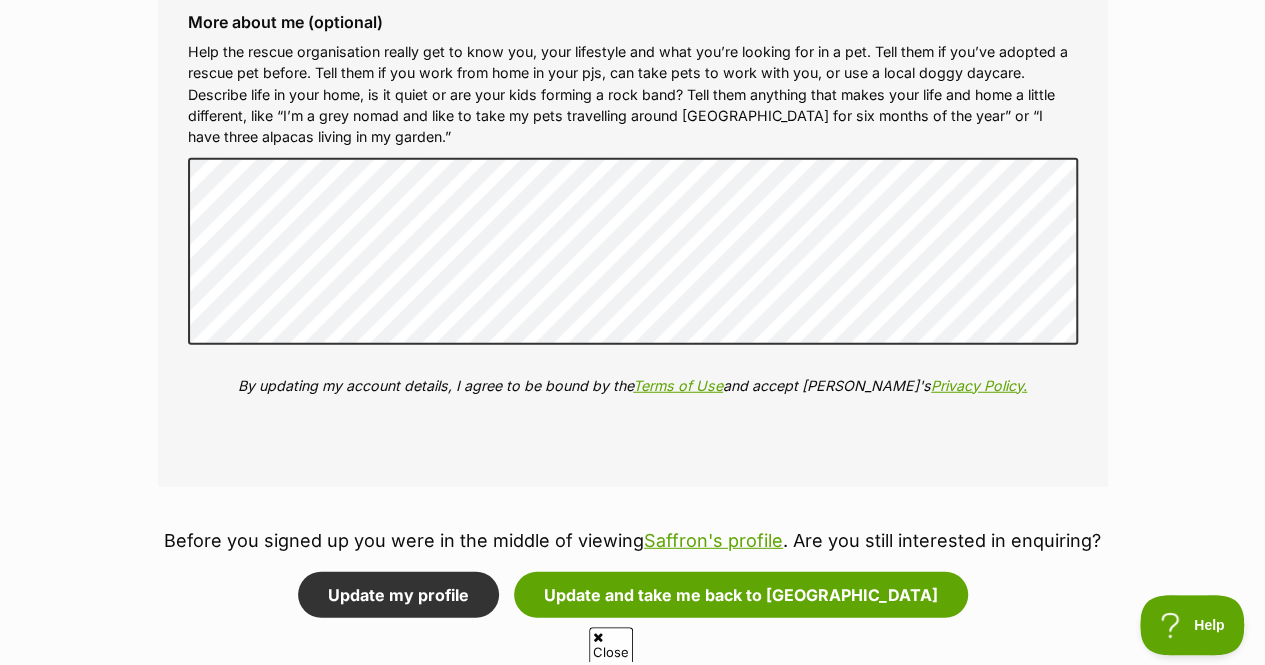 scroll, scrollTop: 2366, scrollLeft: 0, axis: vertical 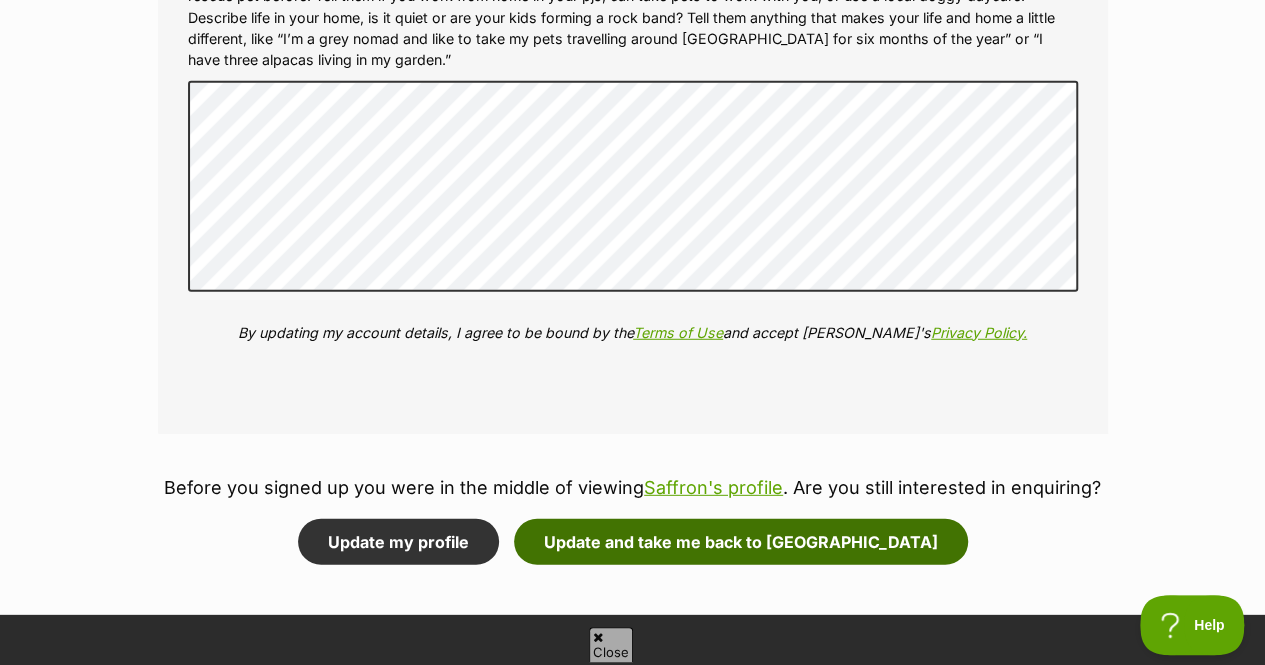 click on "Update and take me back to [GEOGRAPHIC_DATA]" at bounding box center (741, 542) 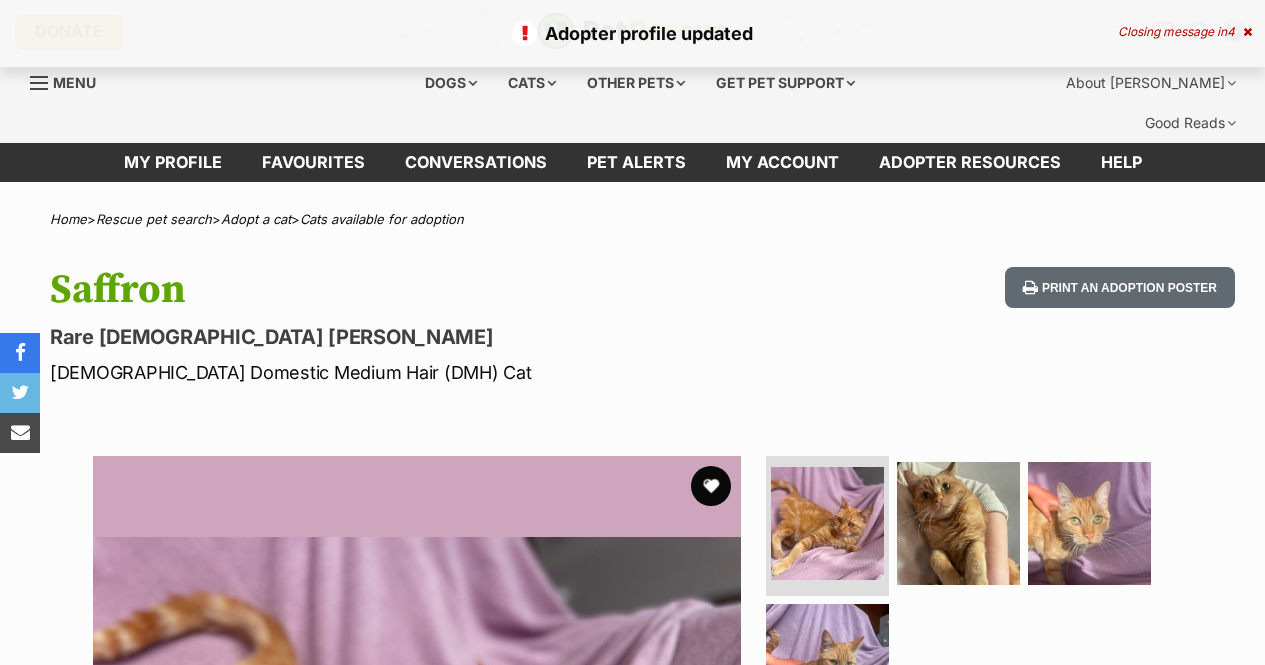 scroll, scrollTop: 0, scrollLeft: 0, axis: both 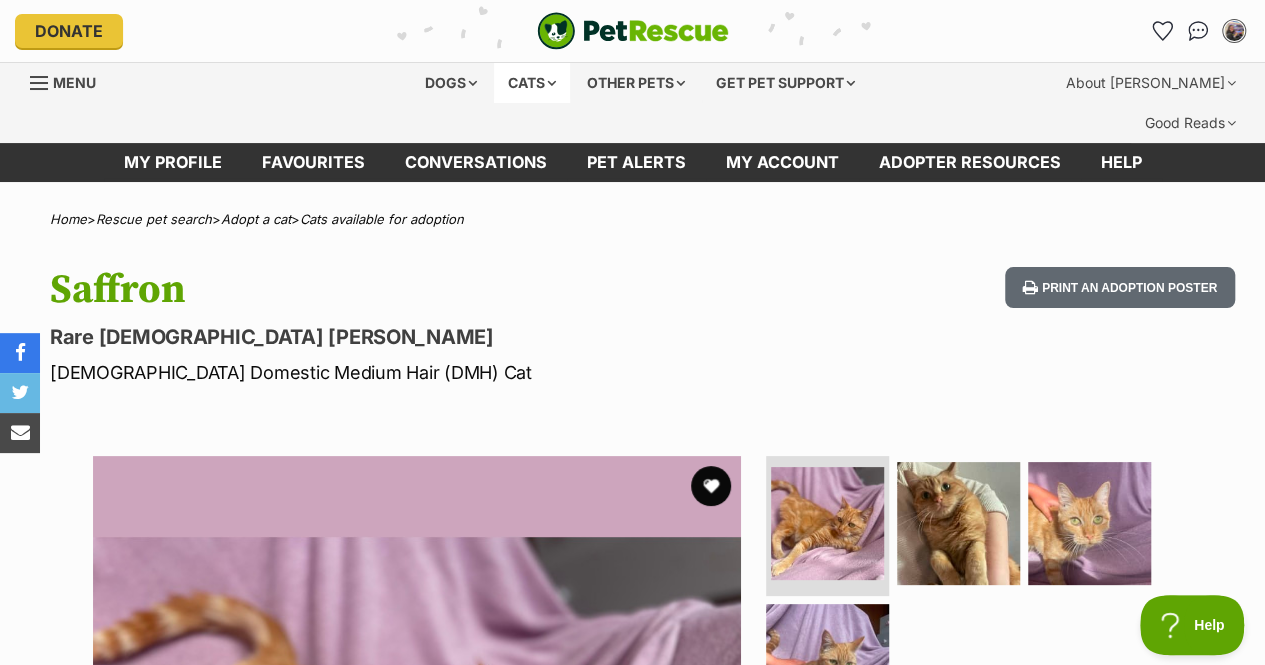click on "Cats" at bounding box center (532, 83) 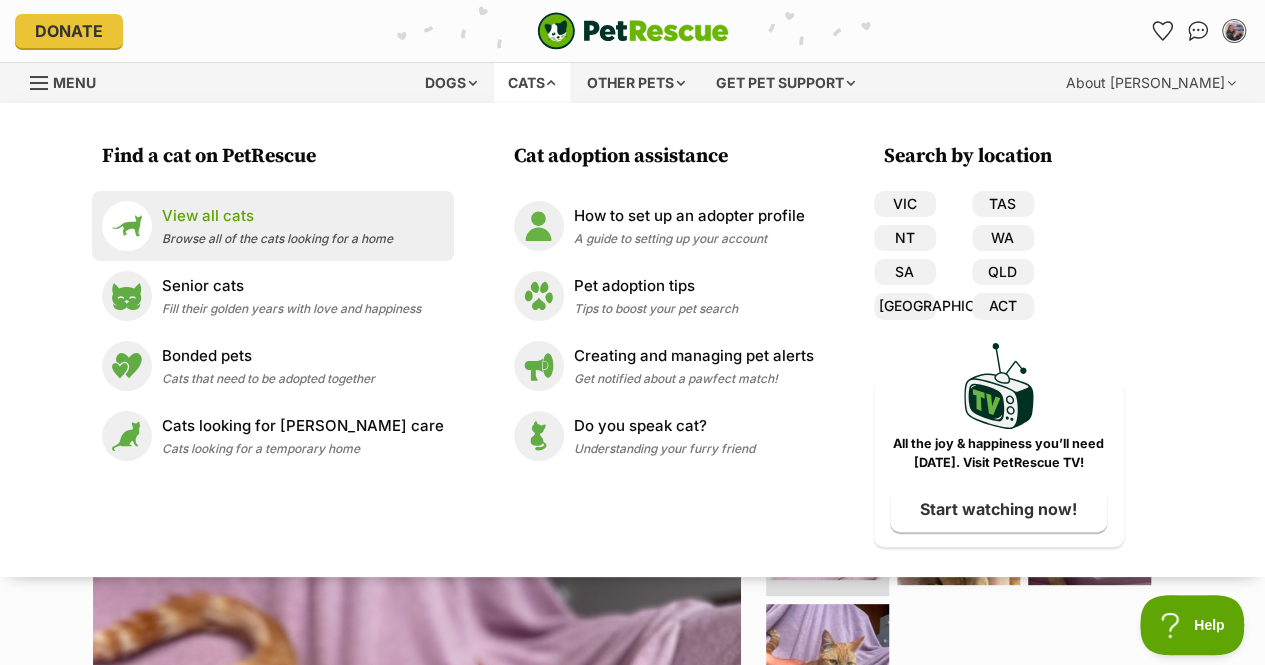 click on "View all cats" at bounding box center (277, 216) 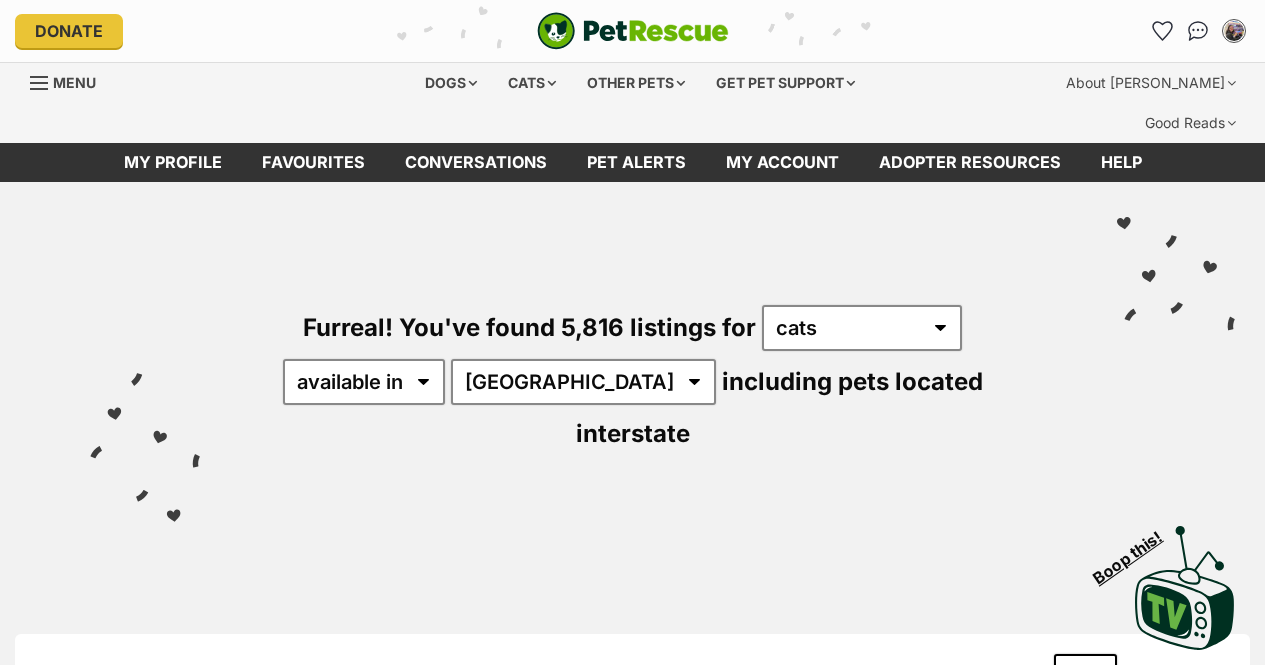 scroll, scrollTop: 0, scrollLeft: 0, axis: both 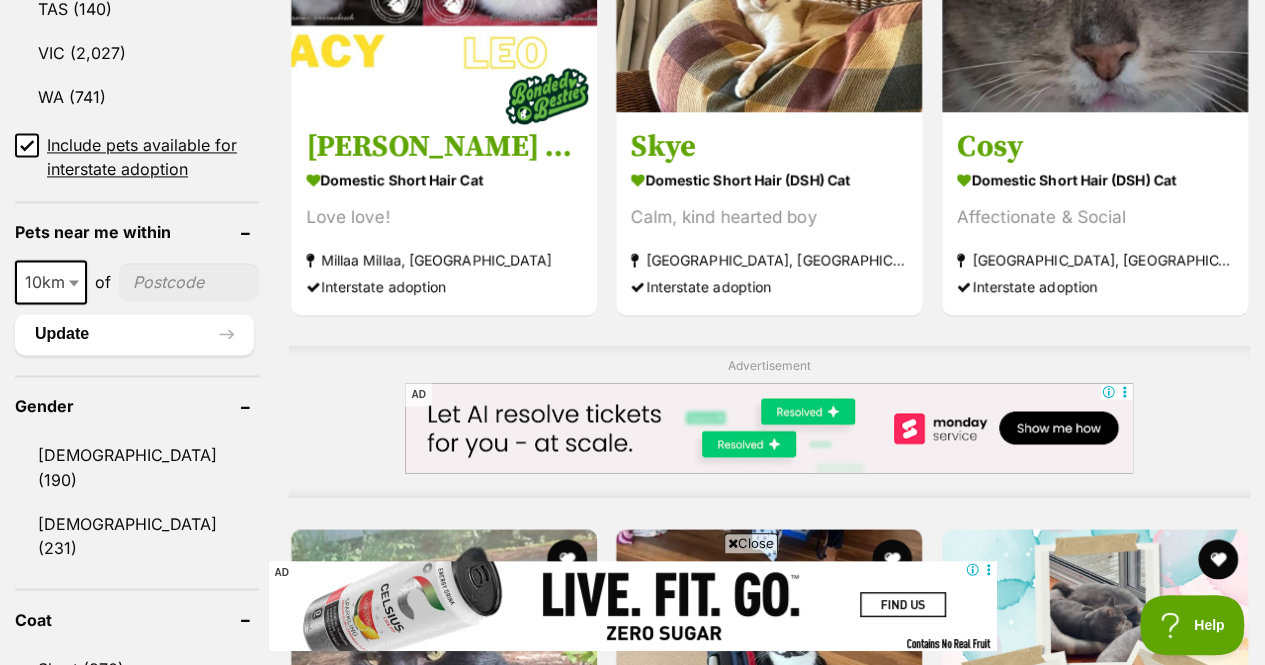 click at bounding box center [74, 283] 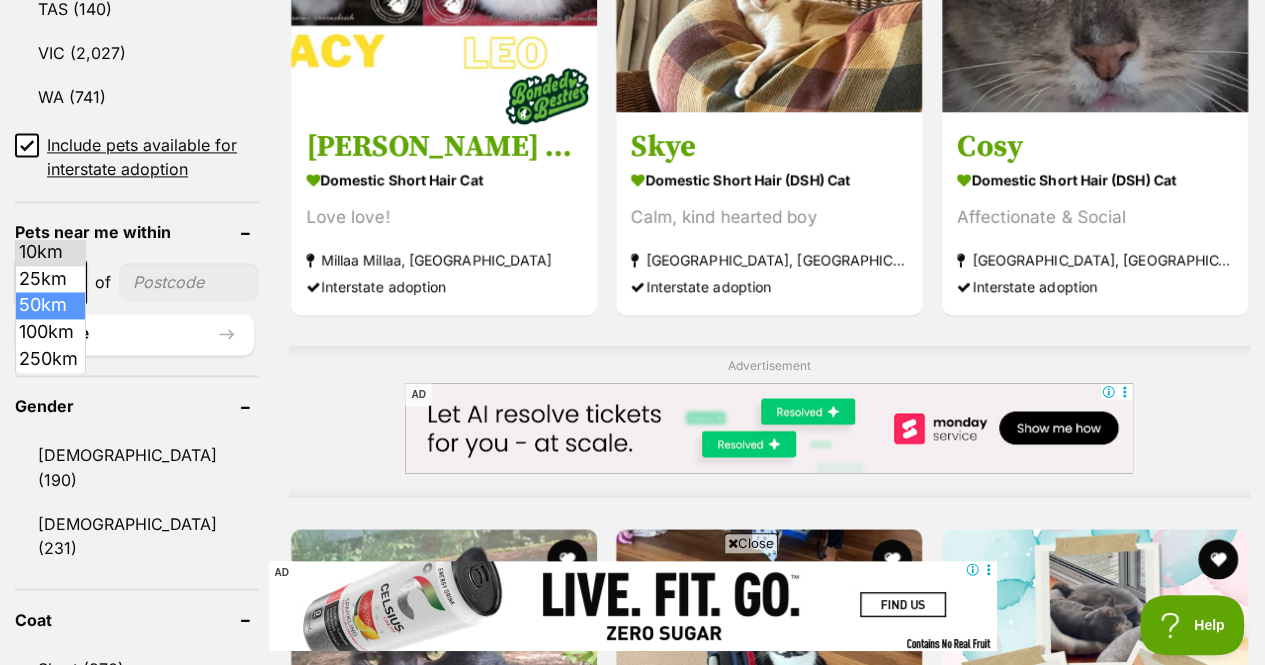 select on "50" 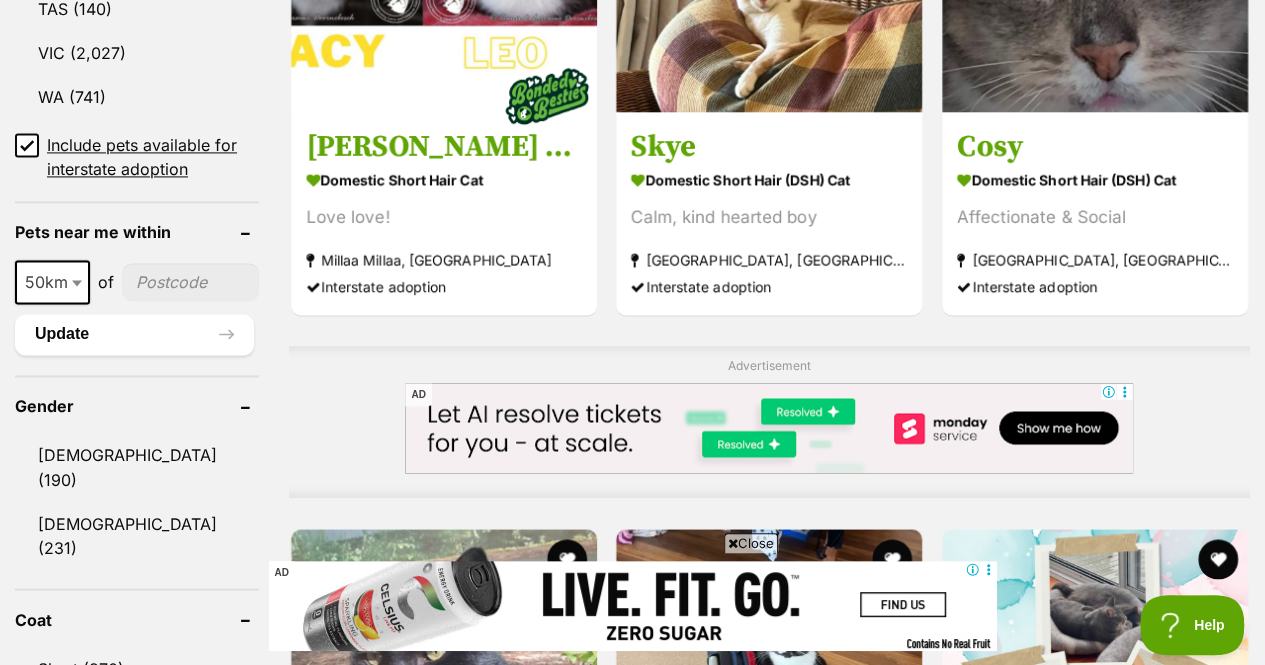 click at bounding box center (190, 282) 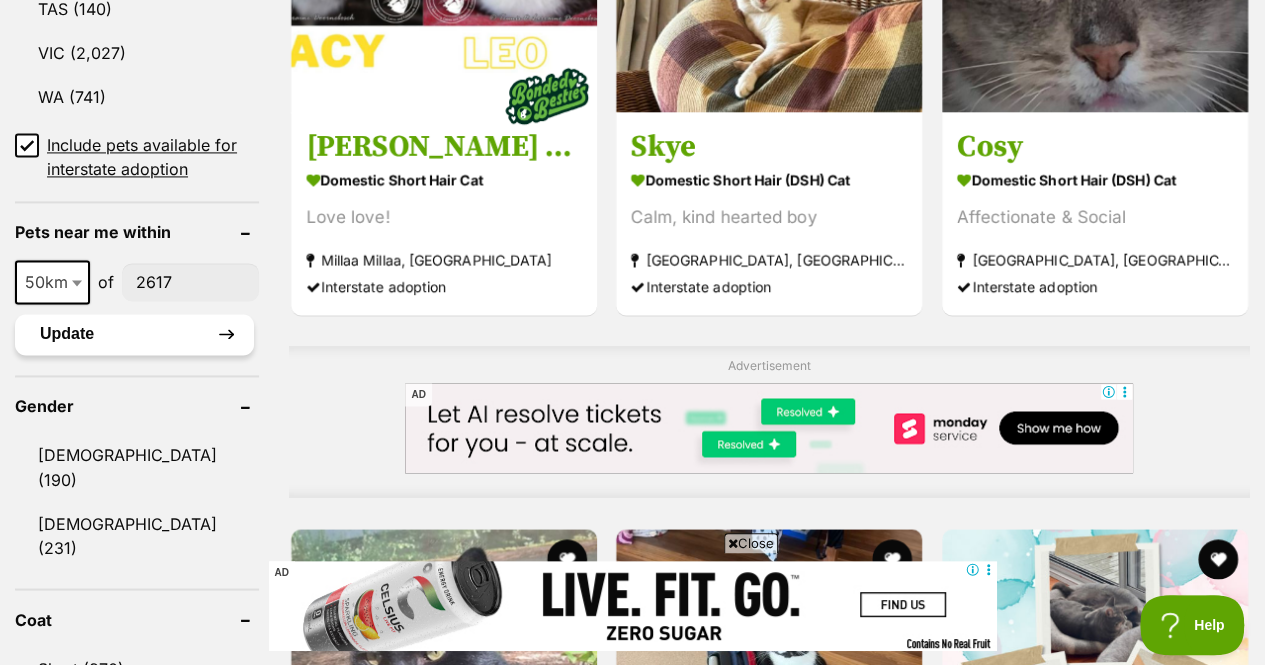 click on "Update" at bounding box center (134, 334) 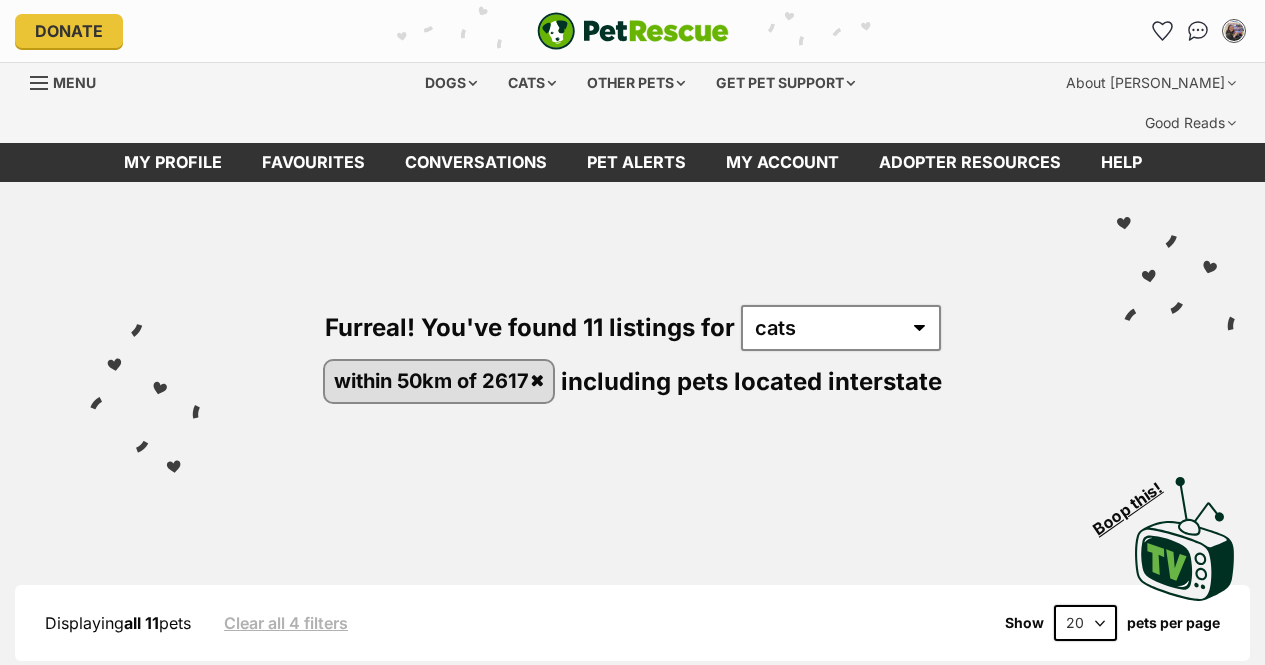 scroll, scrollTop: 0, scrollLeft: 0, axis: both 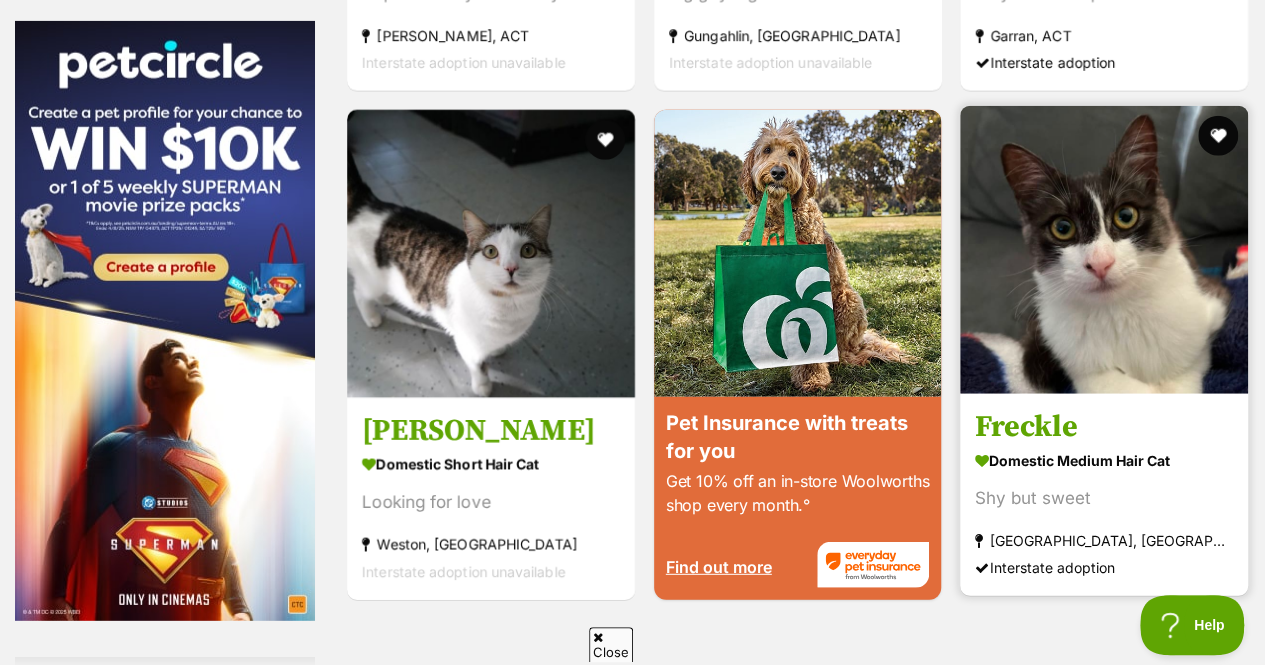 click on "Freckle" at bounding box center (1104, 427) 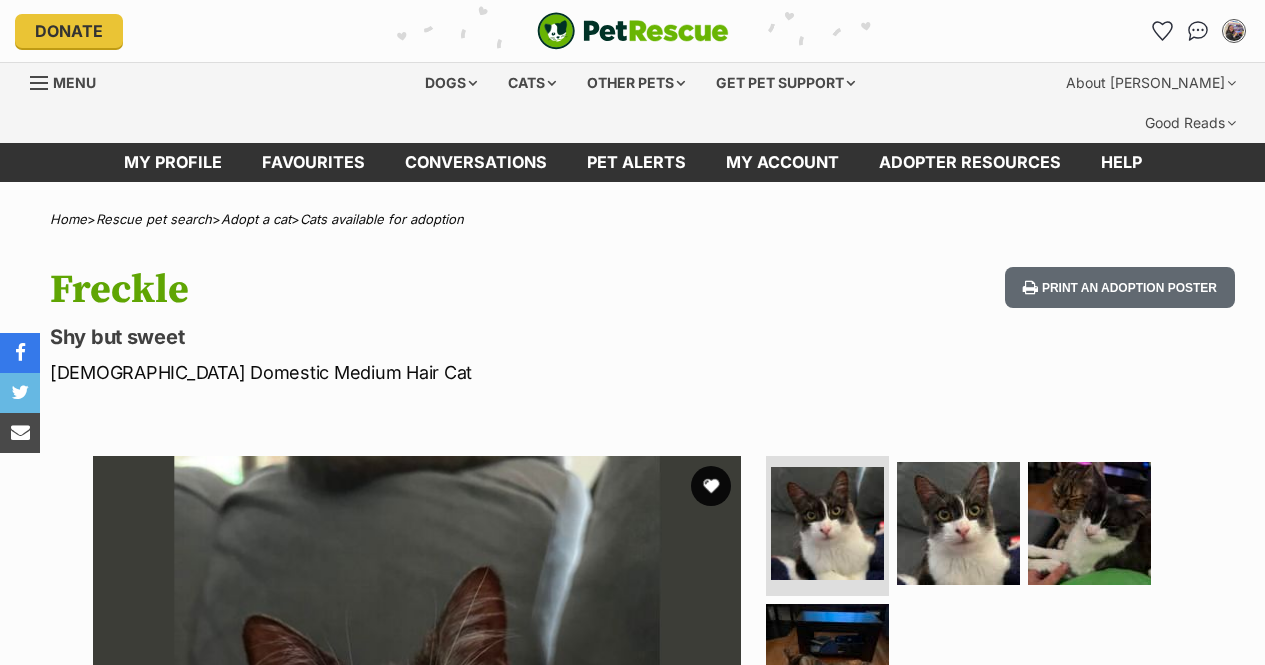 scroll, scrollTop: 0, scrollLeft: 0, axis: both 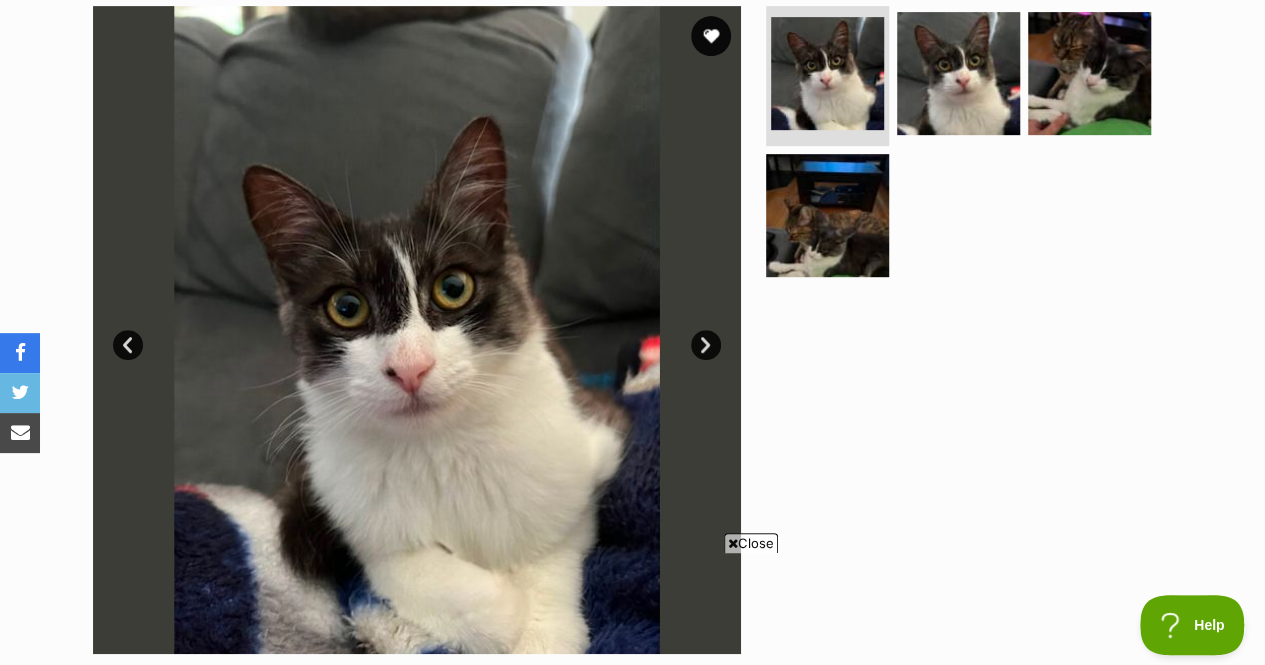 click on "Next" at bounding box center (706, 345) 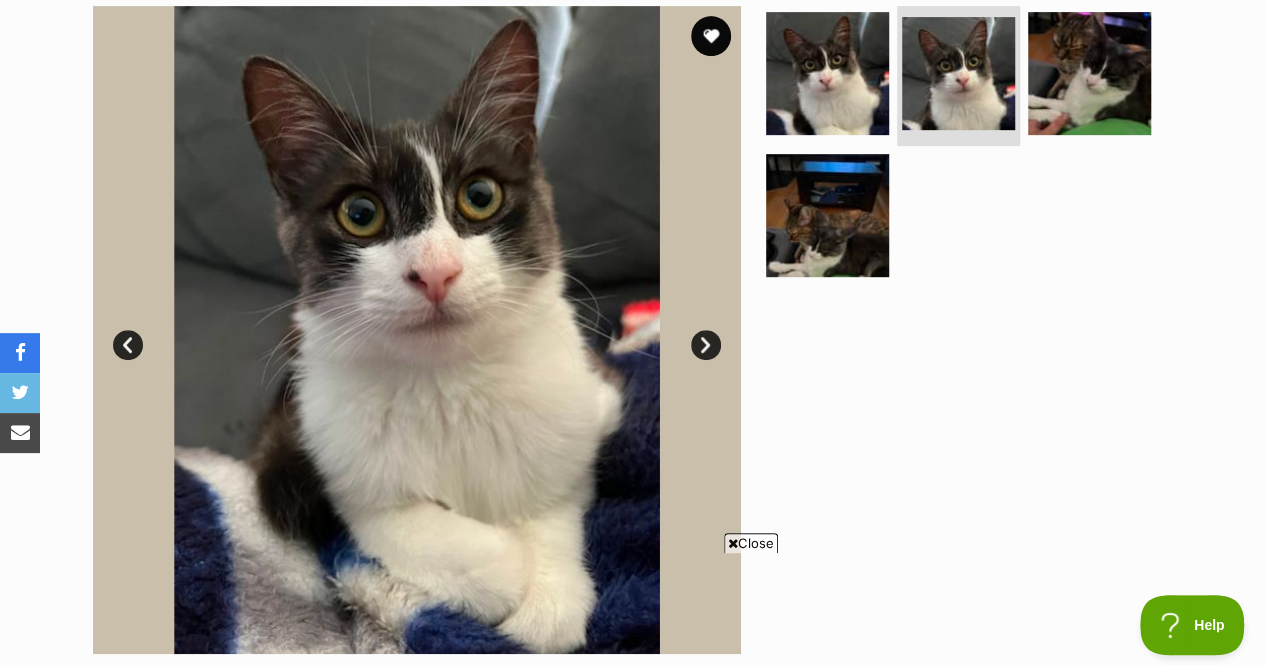 scroll, scrollTop: 0, scrollLeft: 0, axis: both 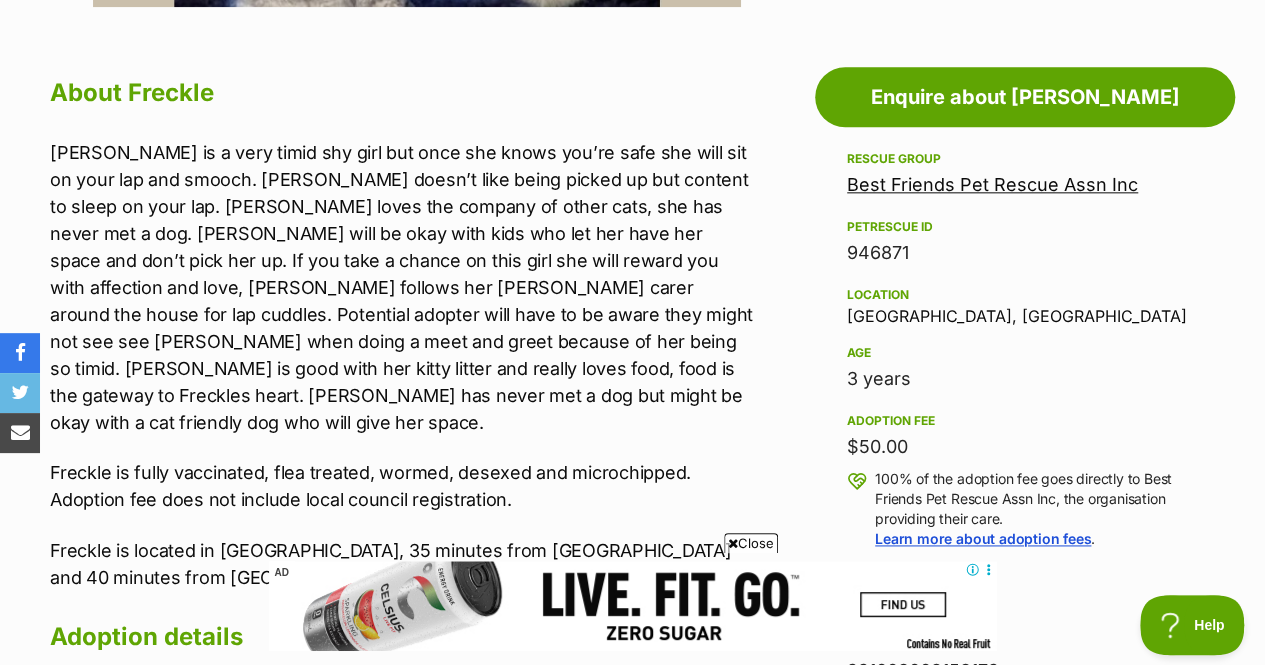 click on "[PERSON_NAME] is a very timid shy girl but once she knows you’re safe she will sit on your lap and smooch. [PERSON_NAME] doesn’t like being picked up but content to sleep on your lap. [PERSON_NAME] loves the company of other cats, she has never met a dog. [PERSON_NAME] will be okay with kids who let her have her space and don’t pick her up. If you take a chance on this girl she will reward you with affection and love, [PERSON_NAME] follows her [PERSON_NAME] carer around the house for lap cuddles. Potential adopter will have to be aware they might not see see [PERSON_NAME] when doing a meet and greet because of her being so timid. [PERSON_NAME] is good with her kitty litter and really loves food, food is the gateway to Freckles heart. [PERSON_NAME] has never met a dog but might be okay with a cat friendly dog who will give her space." at bounding box center [401, 287] 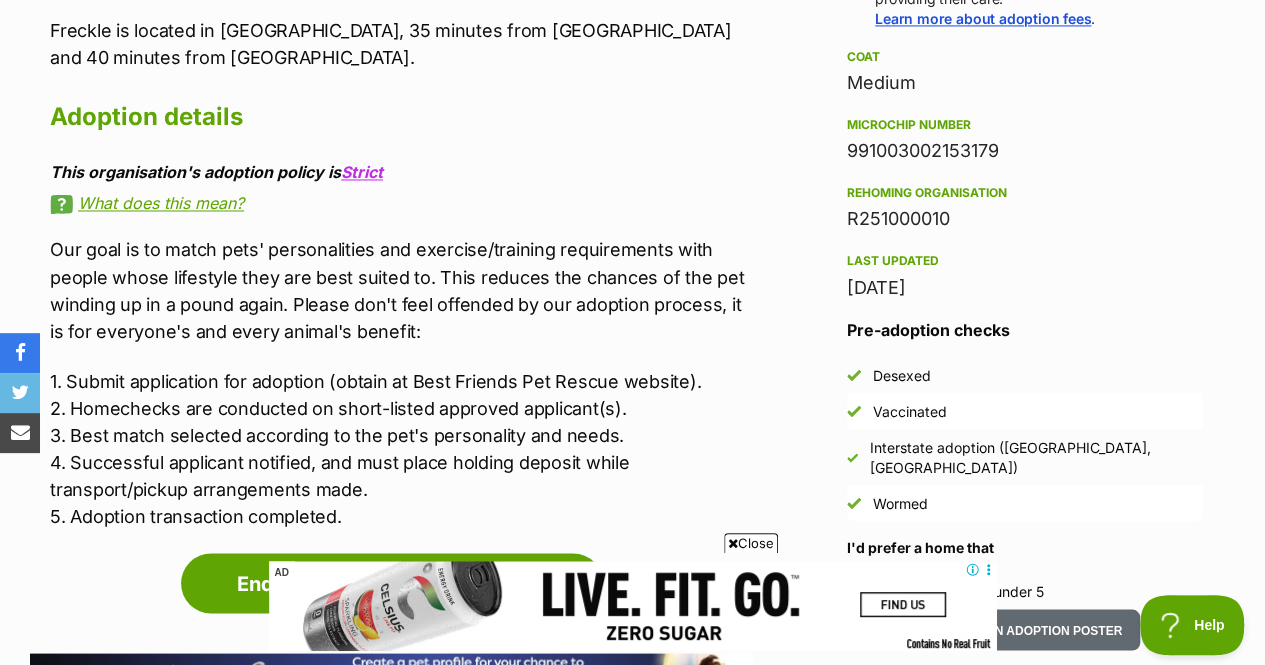 scroll, scrollTop: 1577, scrollLeft: 0, axis: vertical 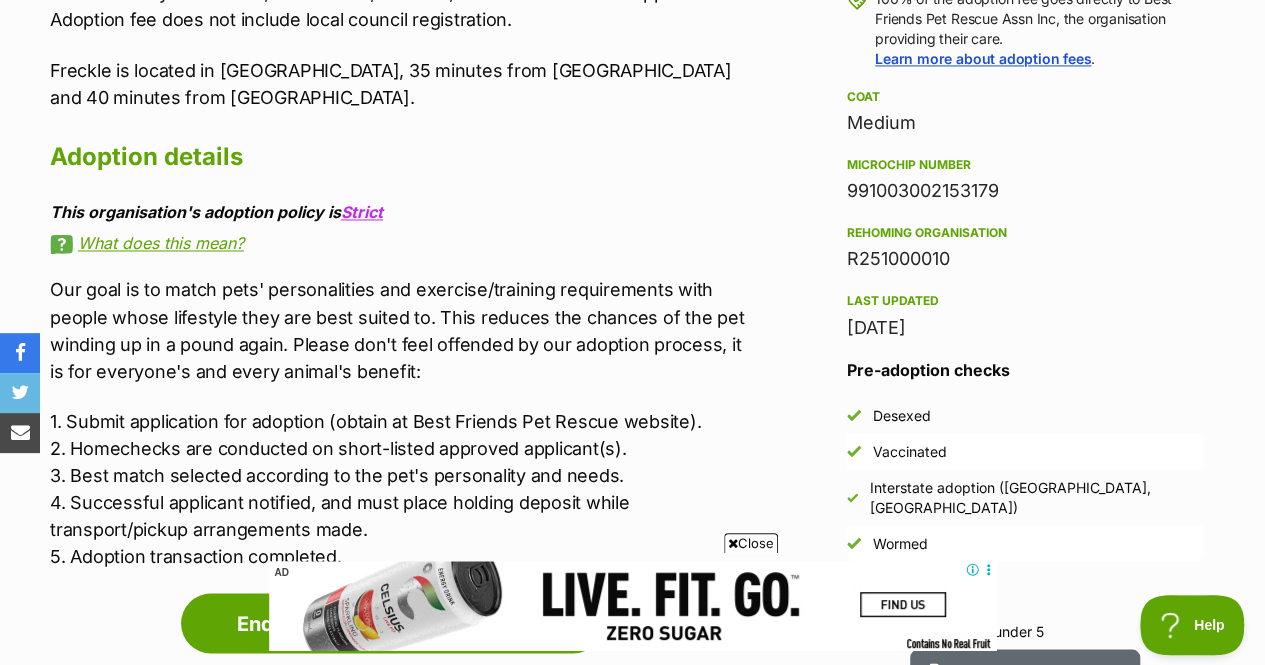 click on "What does this mean?" at bounding box center (401, 243) 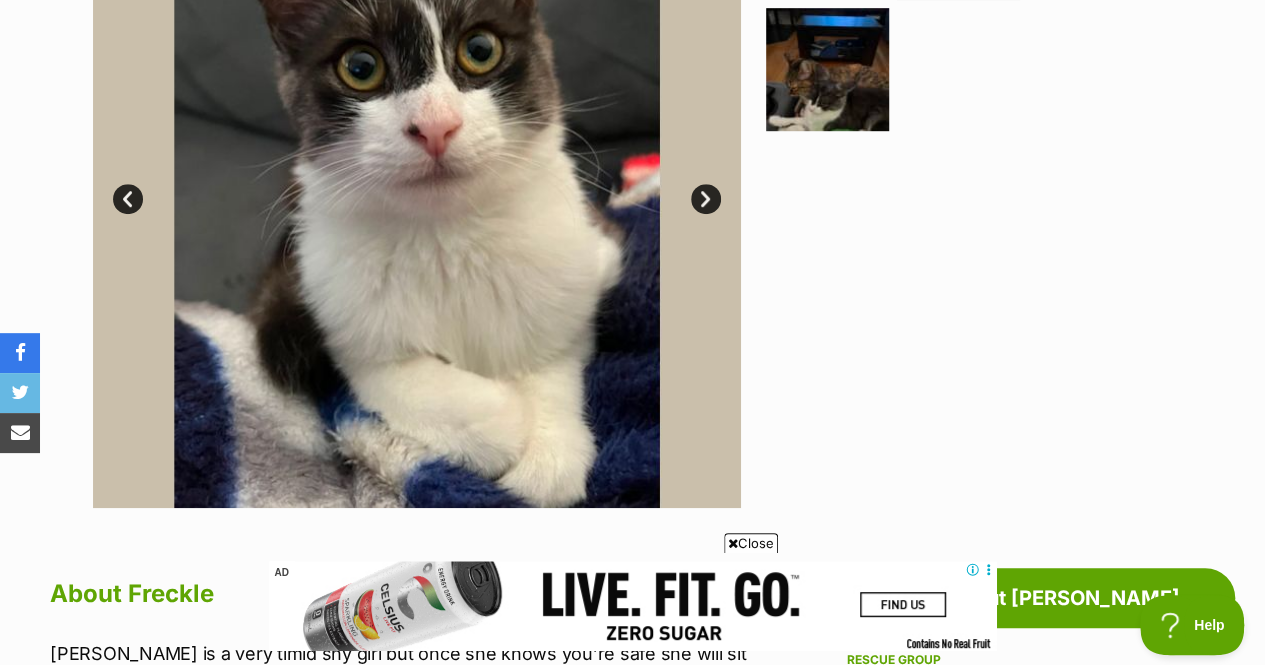 scroll, scrollTop: 480, scrollLeft: 0, axis: vertical 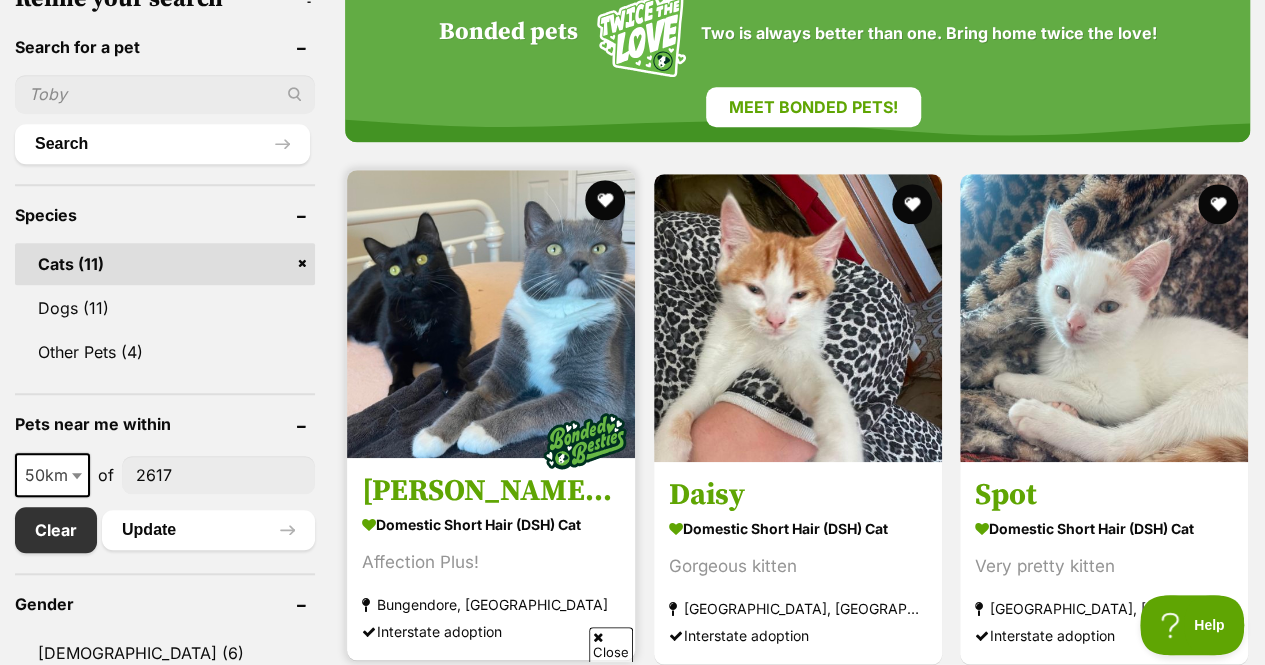 click on "[PERSON_NAME] and Nocturnal" at bounding box center [491, 491] 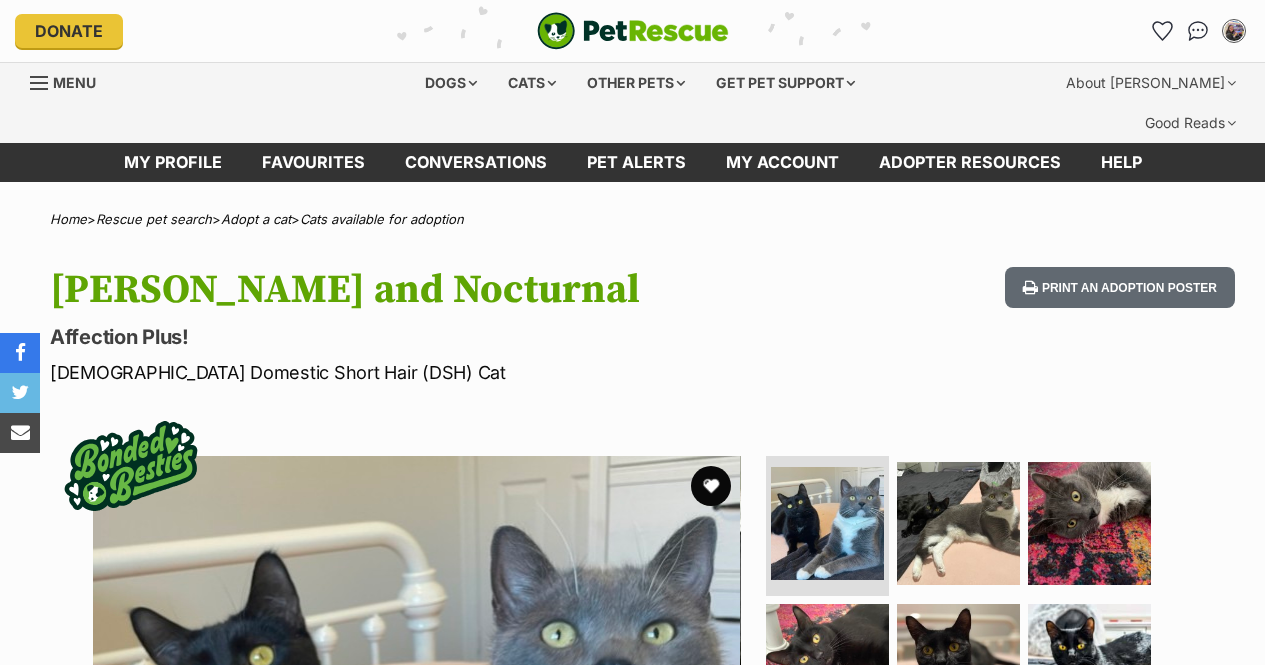 scroll, scrollTop: 0, scrollLeft: 0, axis: both 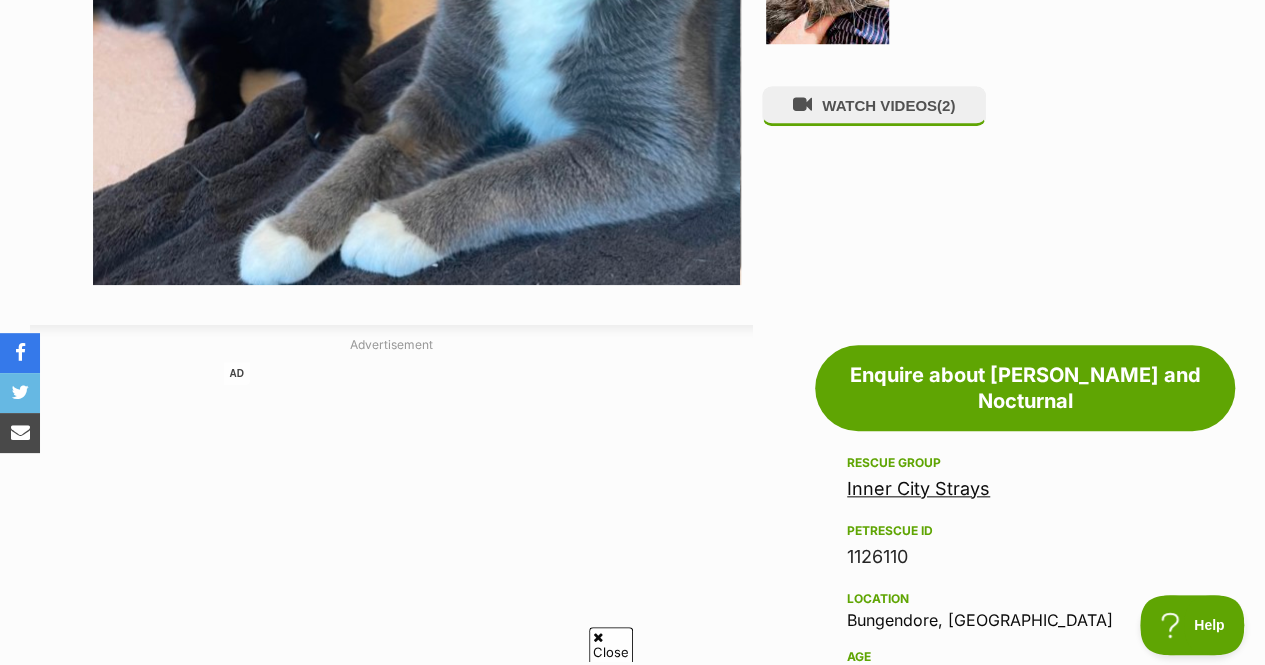 click on "Inner City Strays" at bounding box center (918, 488) 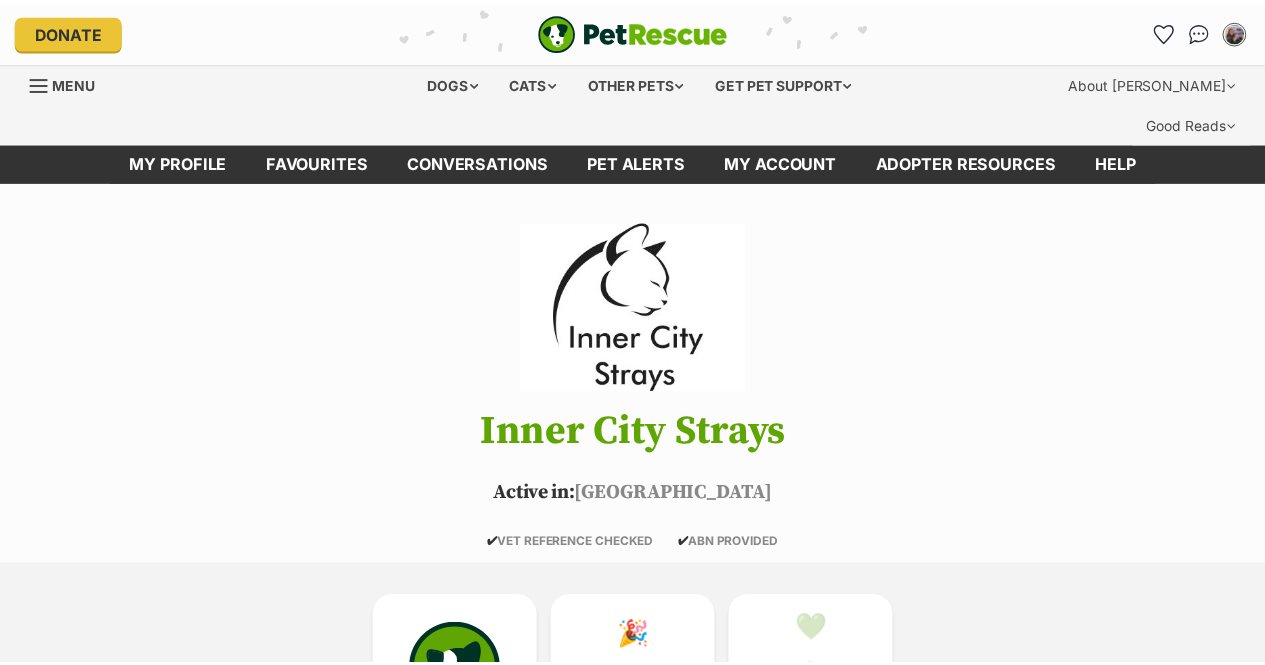 scroll, scrollTop: 0, scrollLeft: 0, axis: both 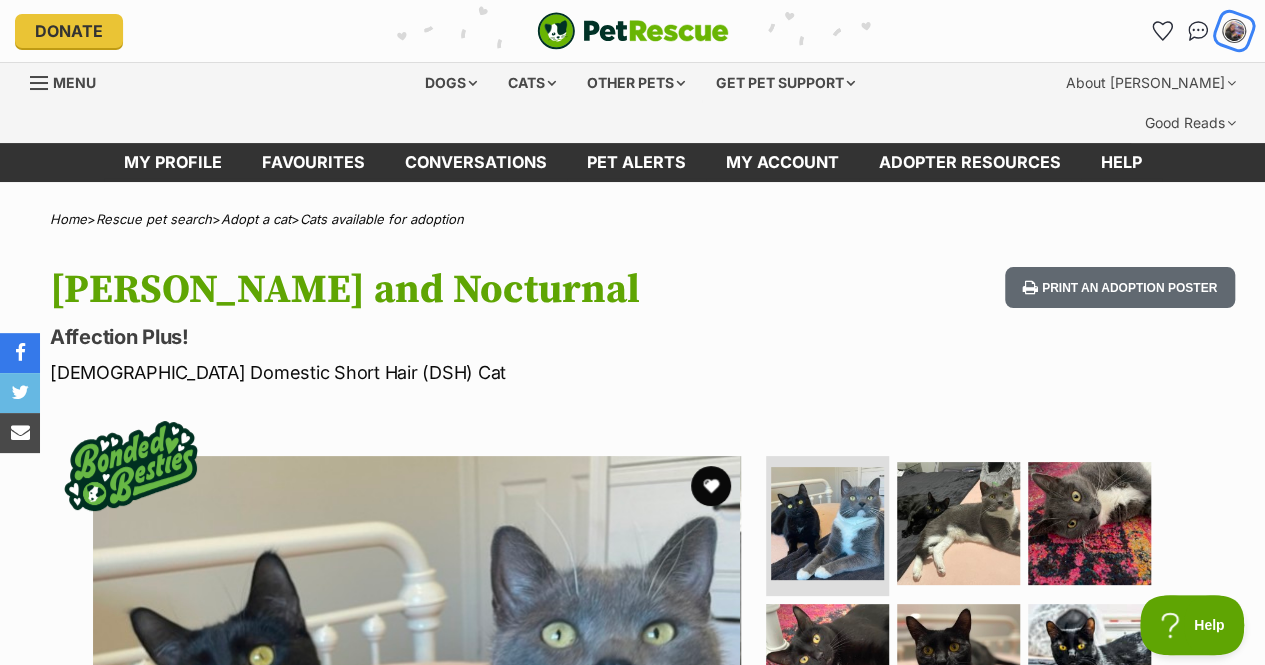 click at bounding box center [1234, 31] 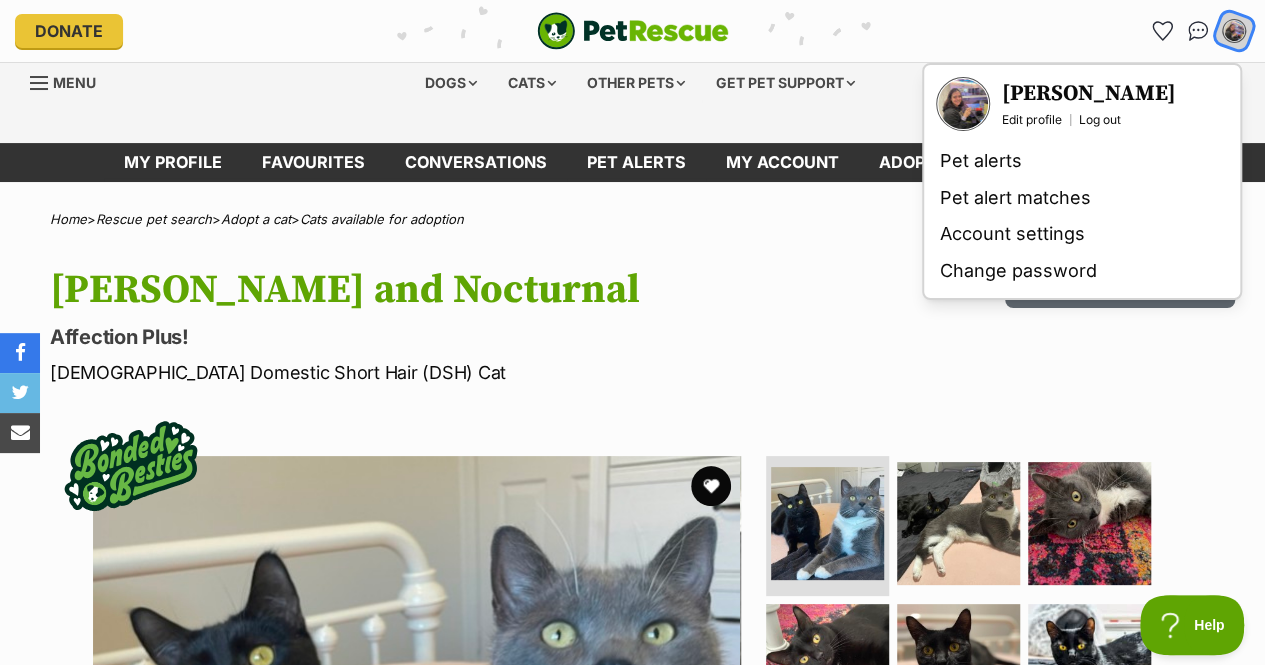 scroll, scrollTop: 0, scrollLeft: 0, axis: both 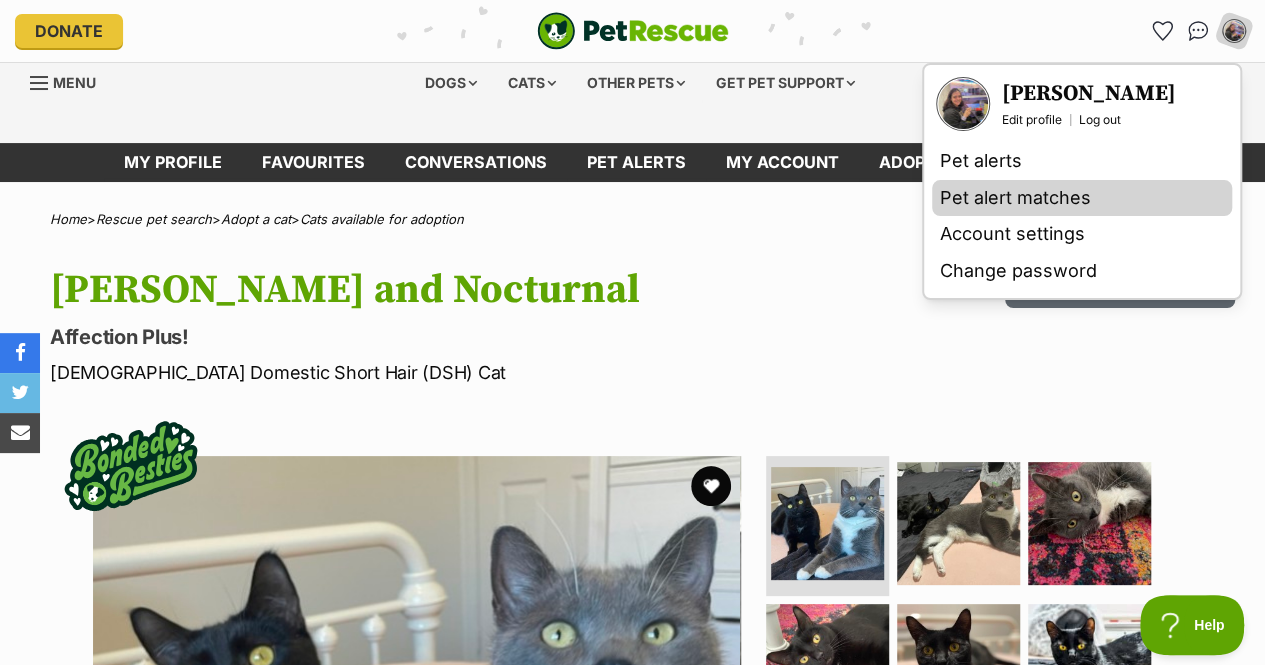 click on "Pet alert matches" at bounding box center (1082, 198) 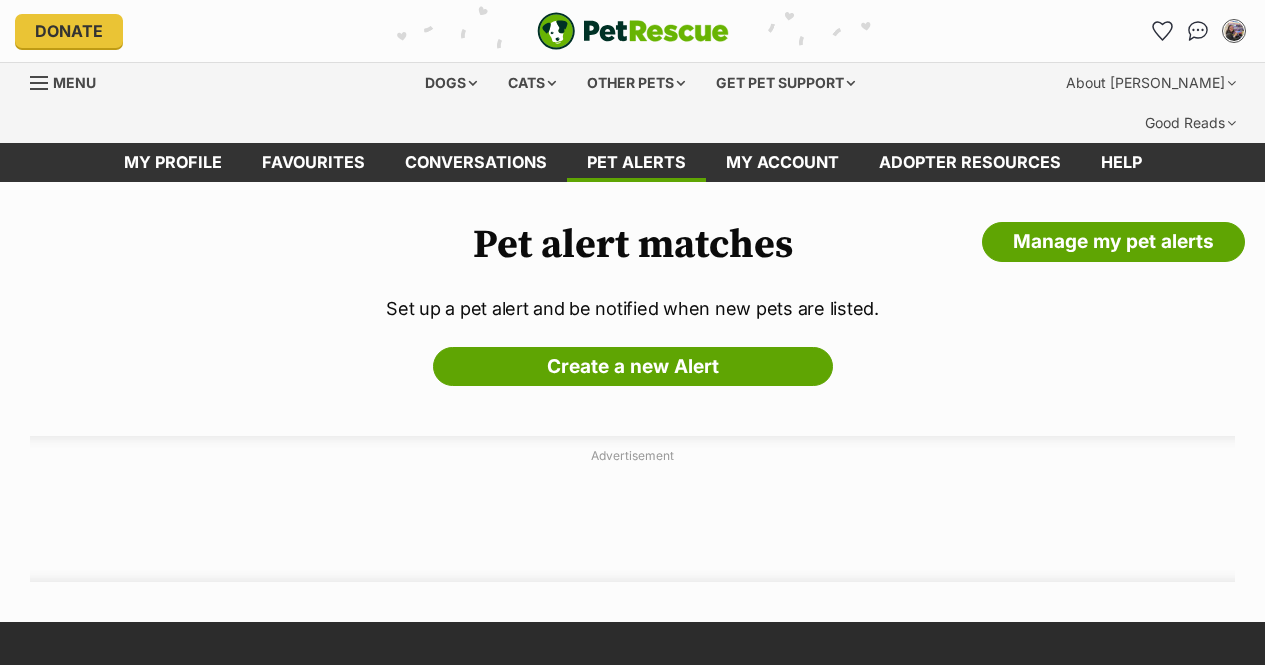 scroll, scrollTop: 0, scrollLeft: 0, axis: both 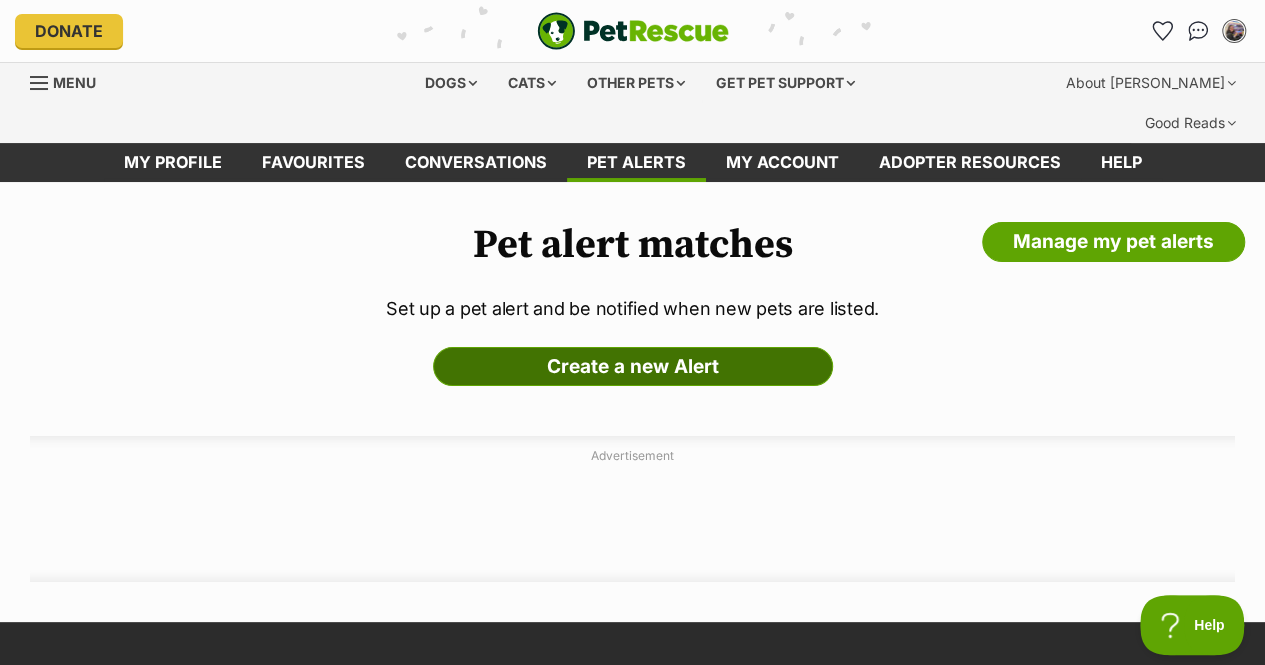 click on "Create a new Alert" at bounding box center (633, 367) 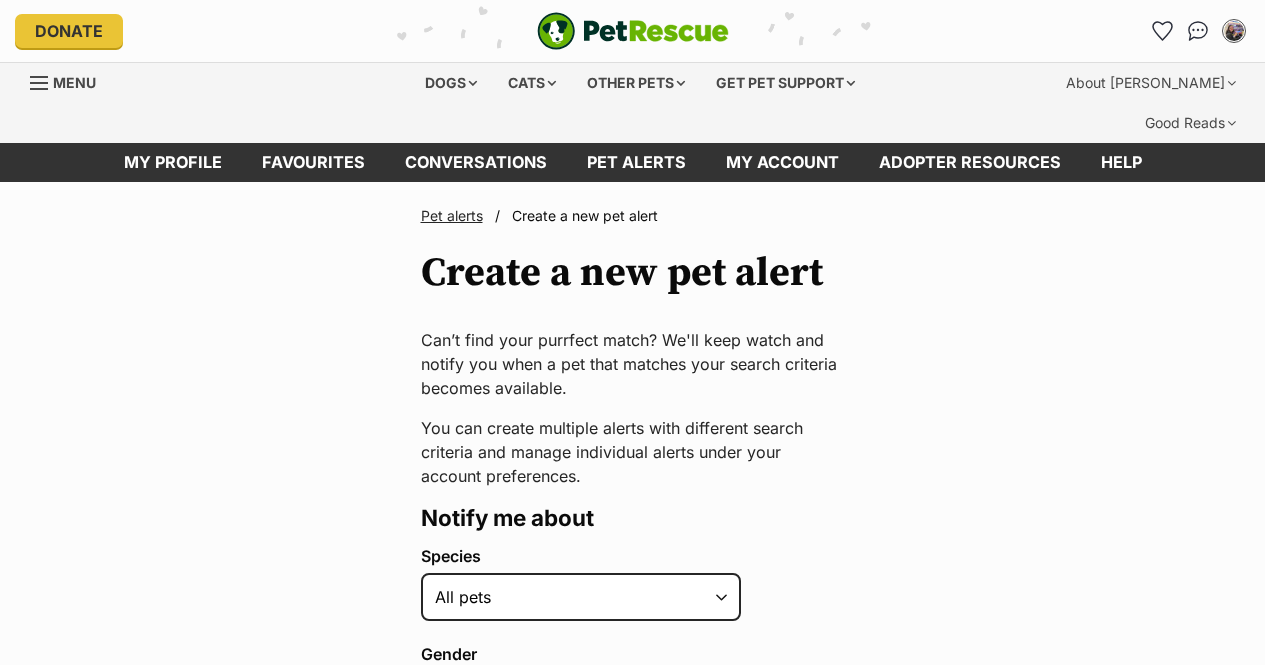 scroll, scrollTop: 0, scrollLeft: 0, axis: both 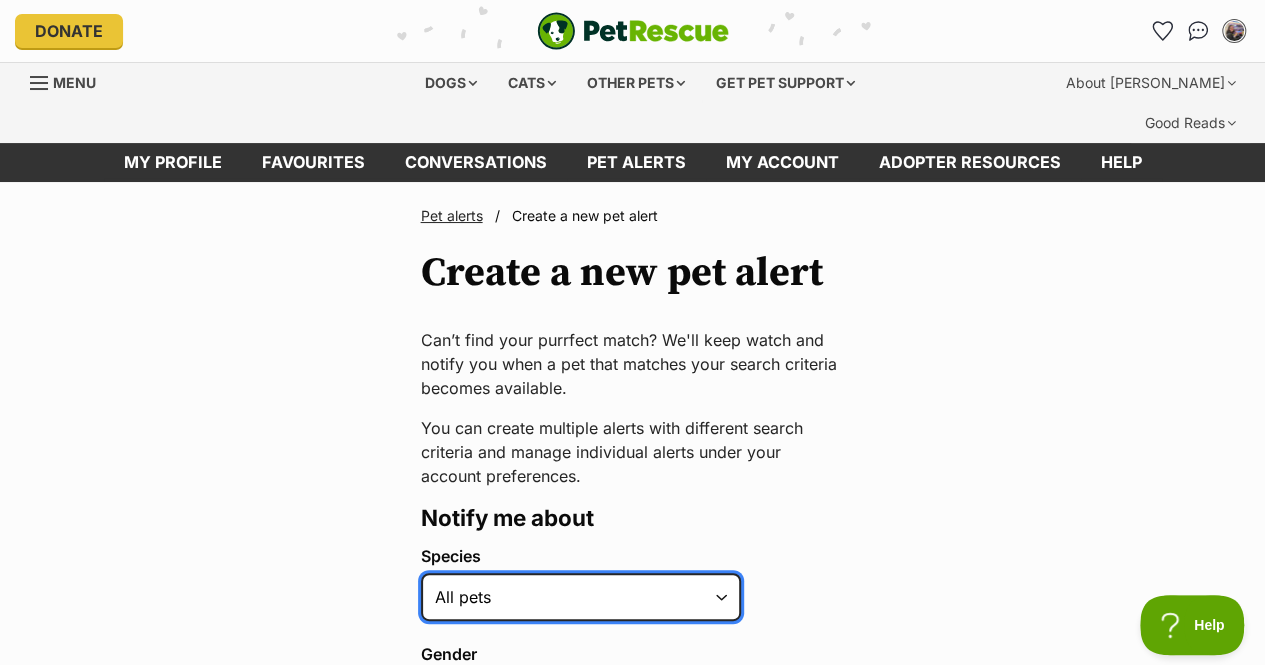 click on "Alpaca
Bird
Cat
Chicken
Cow
Dog
Donkey
Duck
Ferret
Fish
Goat
Goose
Guinea Fowl
Guinea Pig
Hamster
Hermit Crab
Horse
Lizard
Mouse
Pig
Python
Rabbit
Rat
Sheep
Turkey
Turtle
All pets" at bounding box center (581, 597) 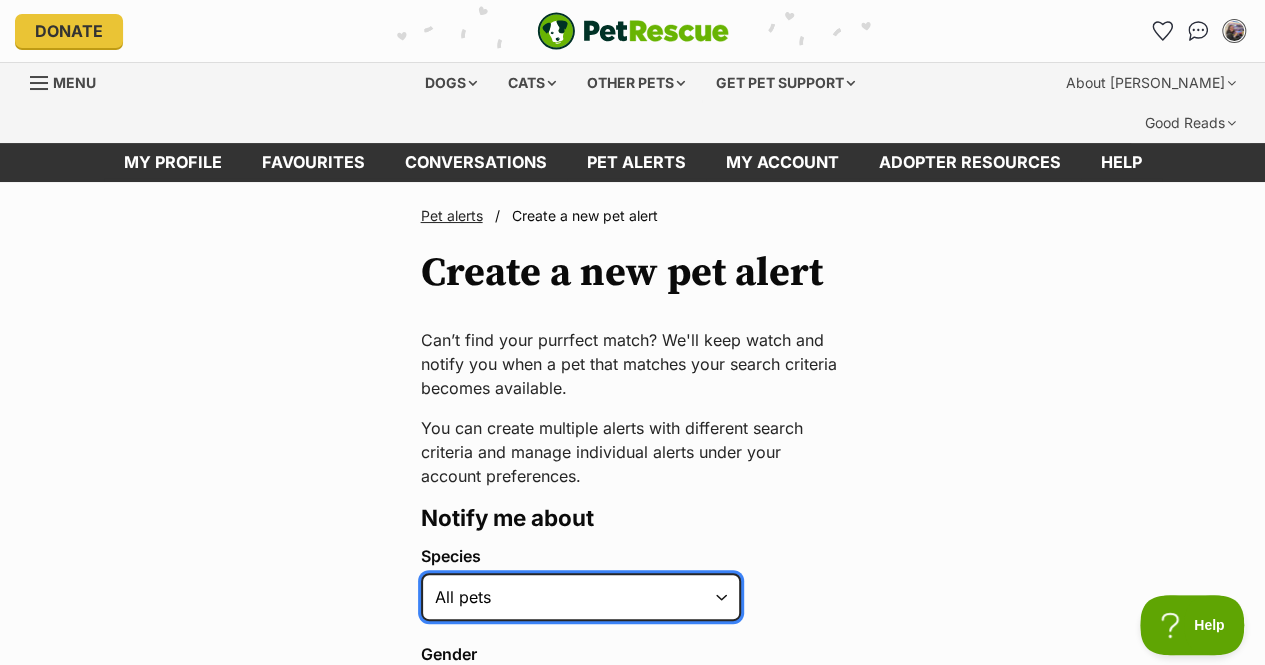 select on "2" 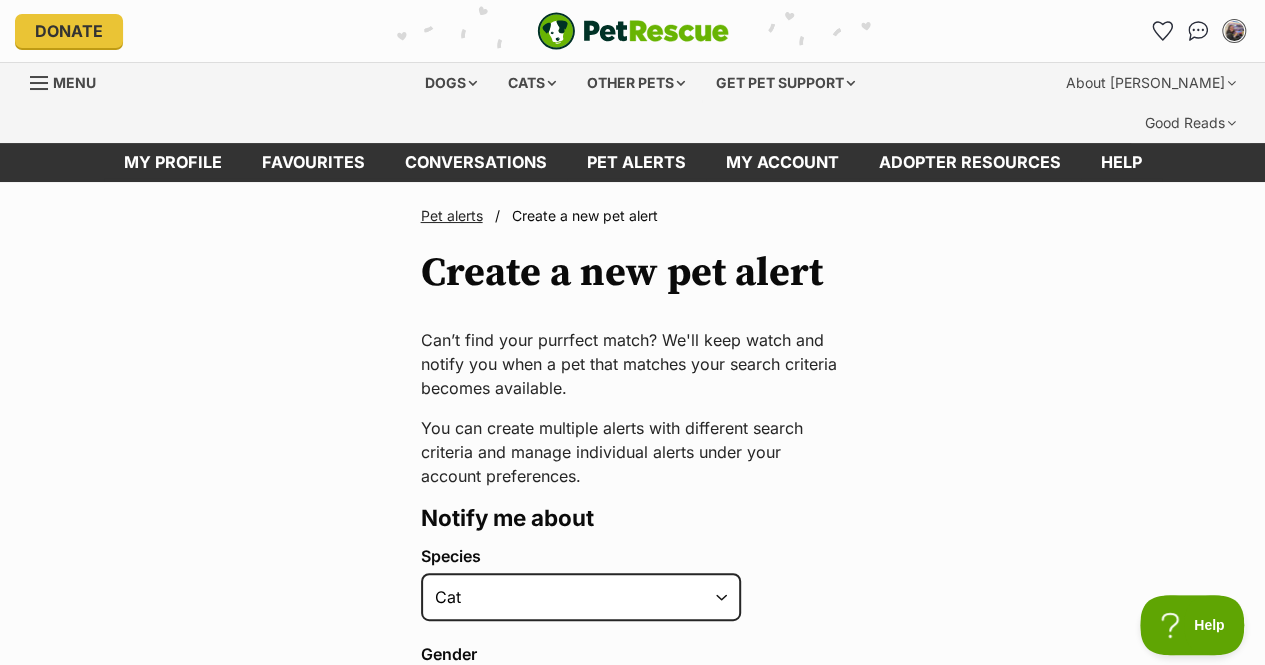 click on "Pet alerts
/
Create a new pet alert
Create a new pet alert
Can’t find your purrfect match? We'll keep watch and notify you when a pet that matches your search criteria becomes available.
You can create multiple alerts with different search criteria and manage individual alerts under your account preferences.
Notify me about
Species
Alpaca
Bird
Cat
Chicken
Cow
Dog
Donkey
Duck
Ferret
Fish
Goat
Goose
Guinea Fowl
Guinea Pig
Hamster
Hermit Crab
Horse
Lizard
Mouse
Pig
Python
Rabbit
Rat
Sheep
Turkey
Turtle
All pets
Gender
Either
Male
Female
Age
Kitten Cat Senior All ages
Size
Small
Medium
Large
All sizes
Coat lengths
Short
Medium Coat
Long
All coat lengths
Available for adoption in
Australian Capital Territory
New South Wales
Northern Territory
Queensland
Tasmania" at bounding box center [632, 1011] 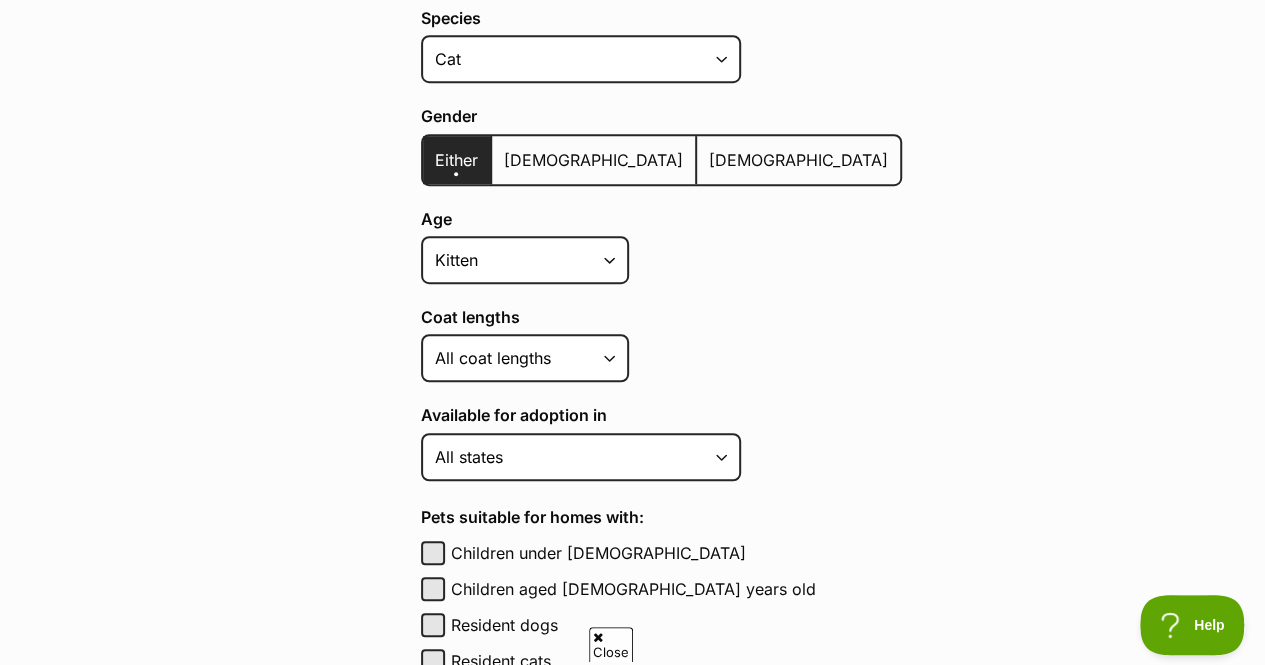 scroll, scrollTop: 566, scrollLeft: 0, axis: vertical 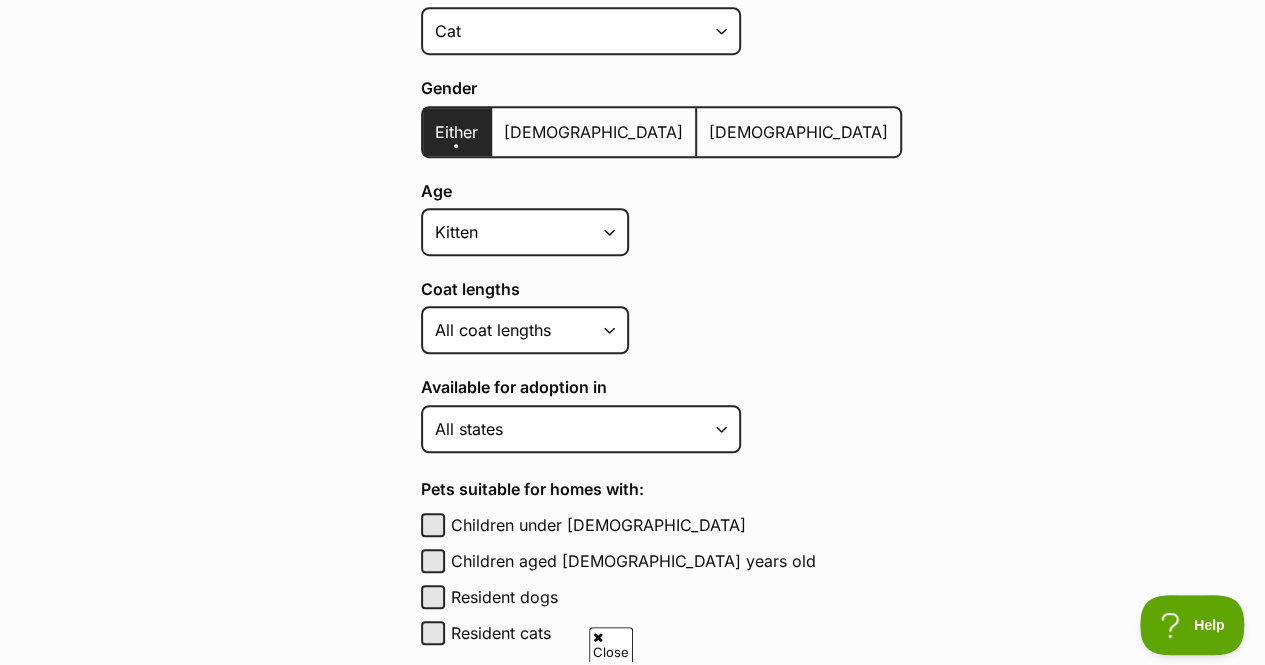 click on "Either" at bounding box center [456, 132] 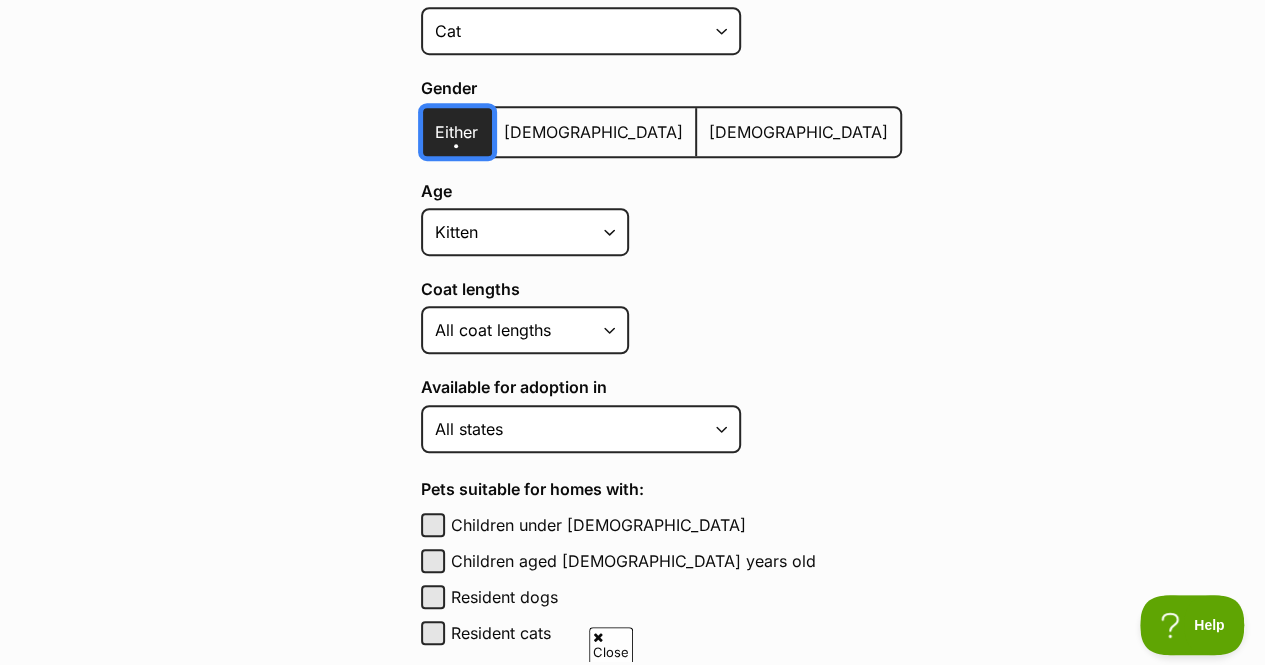 click on "Either" at bounding box center (434, 119) 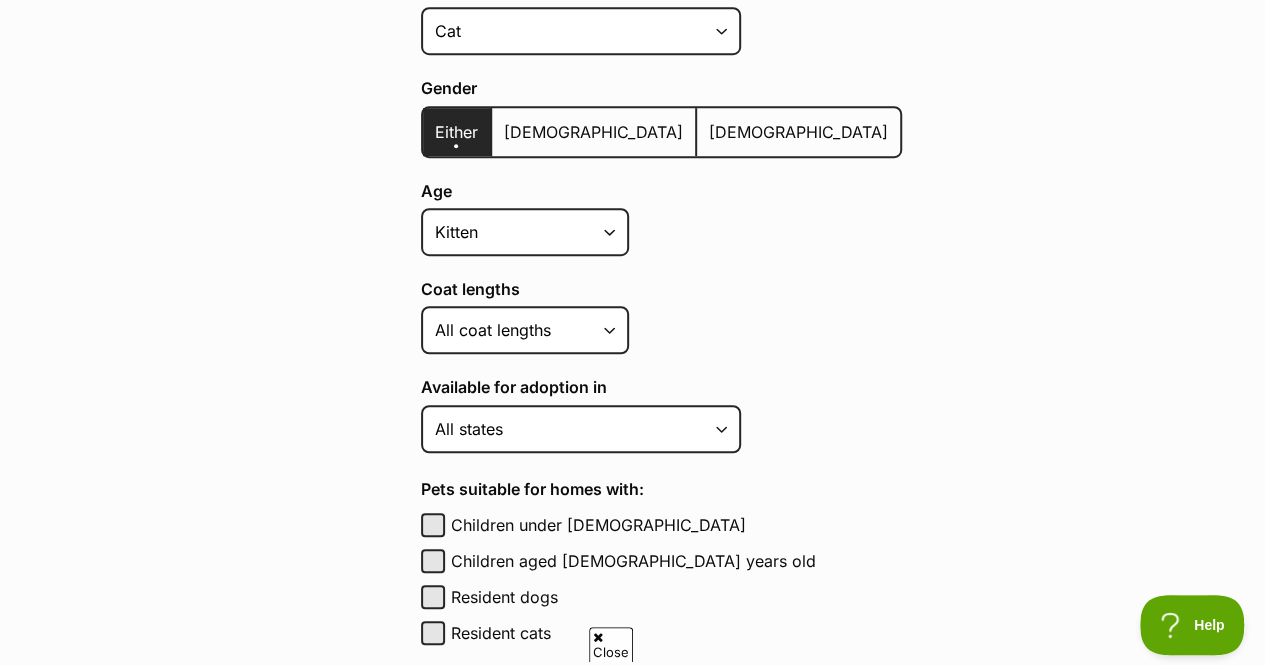 click on "Age
Kitten Cat Senior All ages
Size
Small
Medium
Large
All sizes
Coat lengths
Short
Medium Coat
Long
All coat lengths" at bounding box center [661, 268] 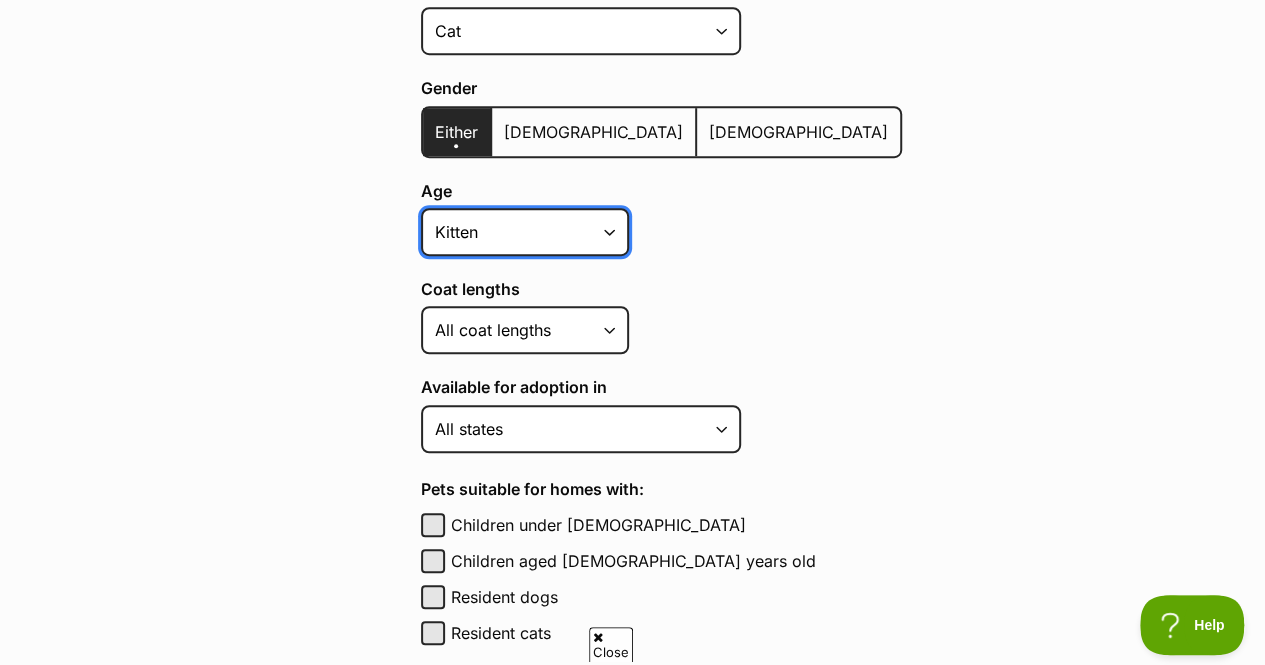 click on "Kitten Cat Senior All ages" at bounding box center (525, 232) 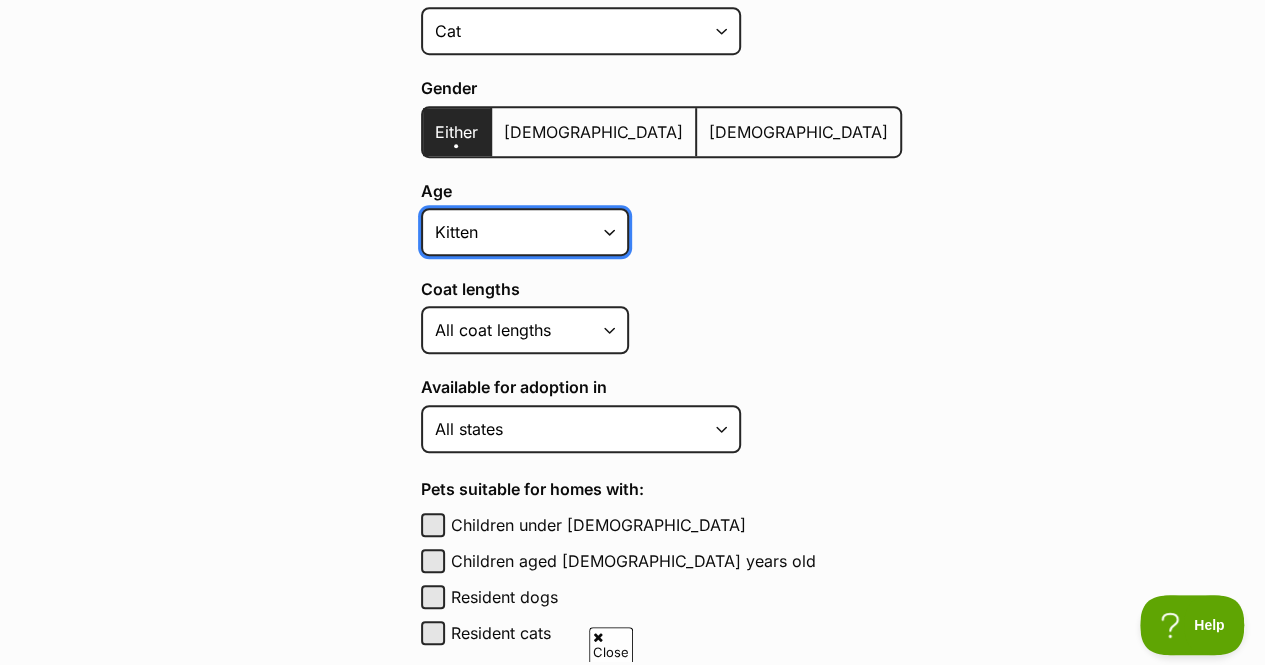 select on "cat" 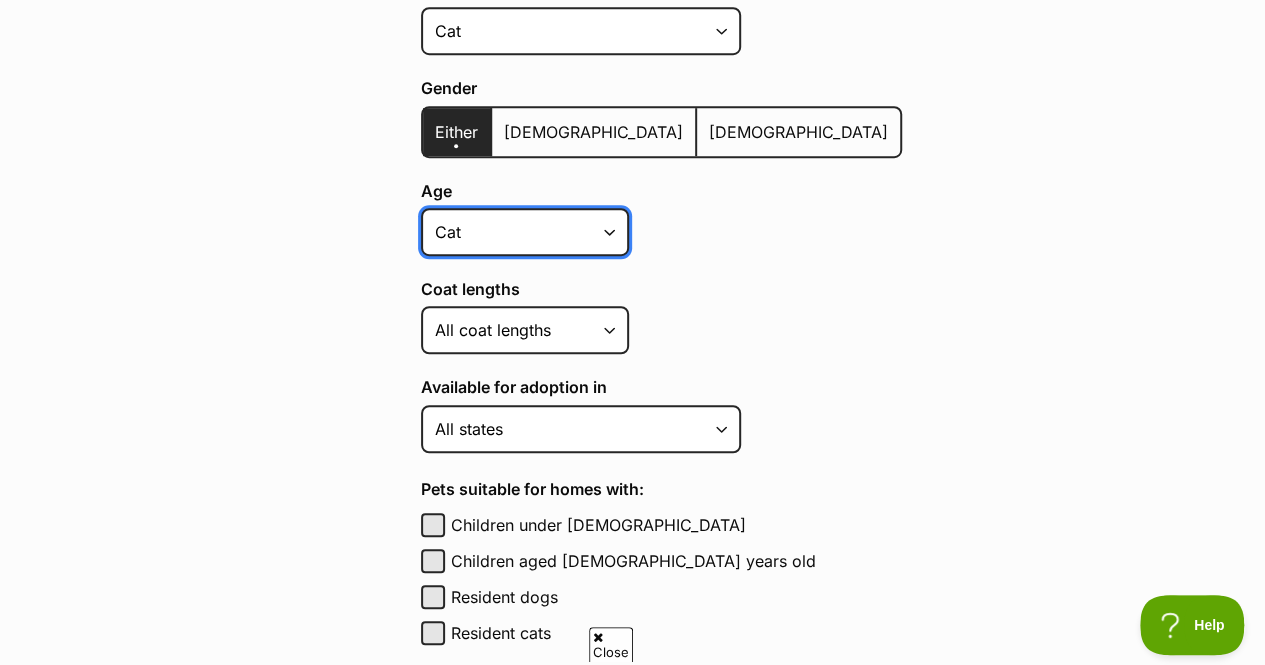 click on "Kitten Cat Senior All ages" at bounding box center [525, 232] 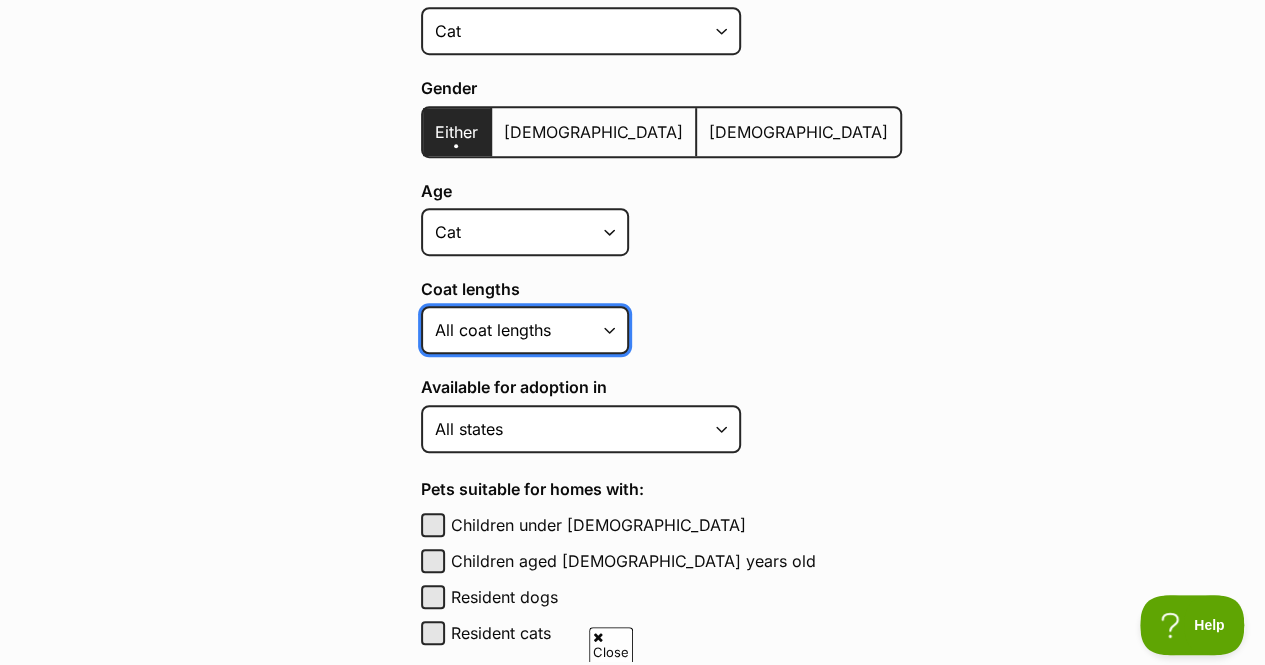 click on "Short
Medium Coat
Long
All coat lengths" at bounding box center [525, 330] 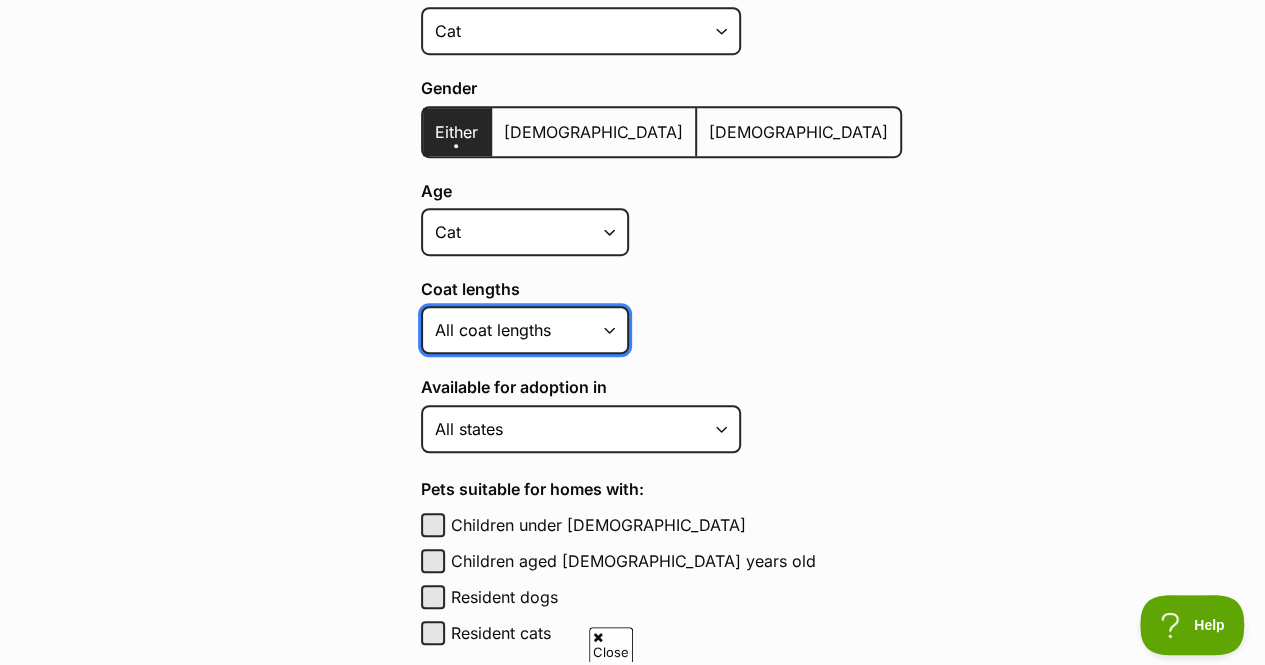 click on "Short
Medium Coat
Long
All coat lengths" at bounding box center (525, 330) 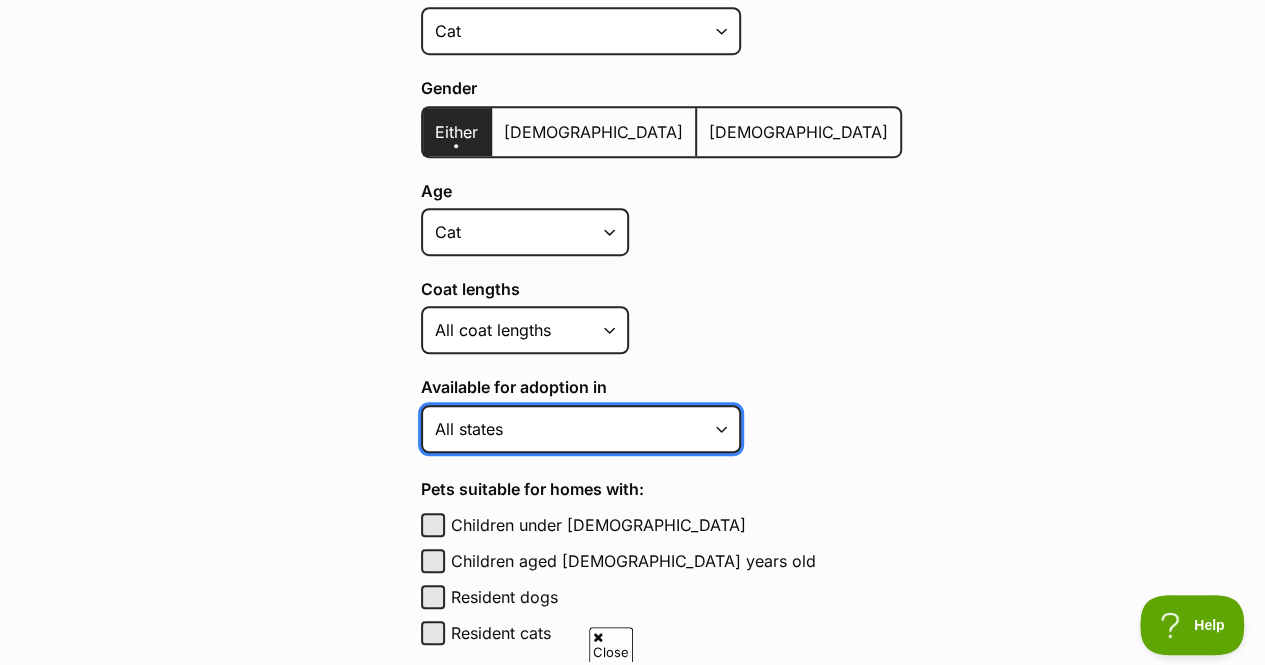 click on "Australian Capital Territory
New South Wales
Northern Territory
Queensland
South Australia
Tasmania
Victoria
Western Australia
All states" at bounding box center (581, 429) 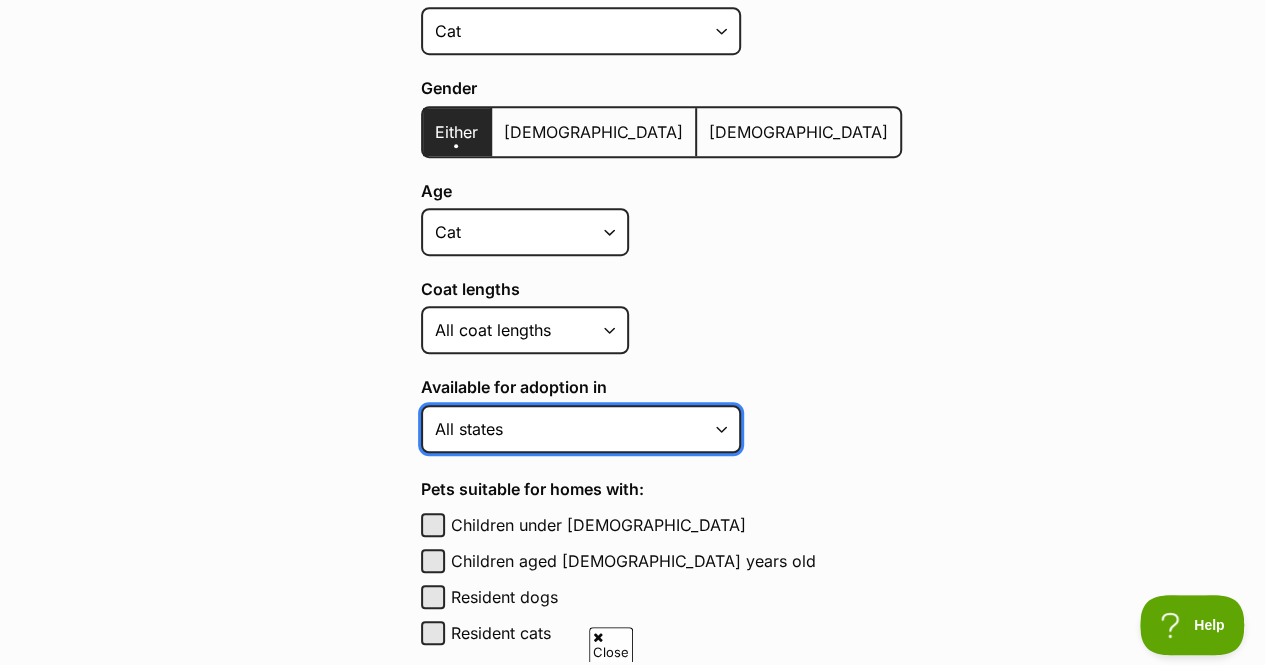 select on "7" 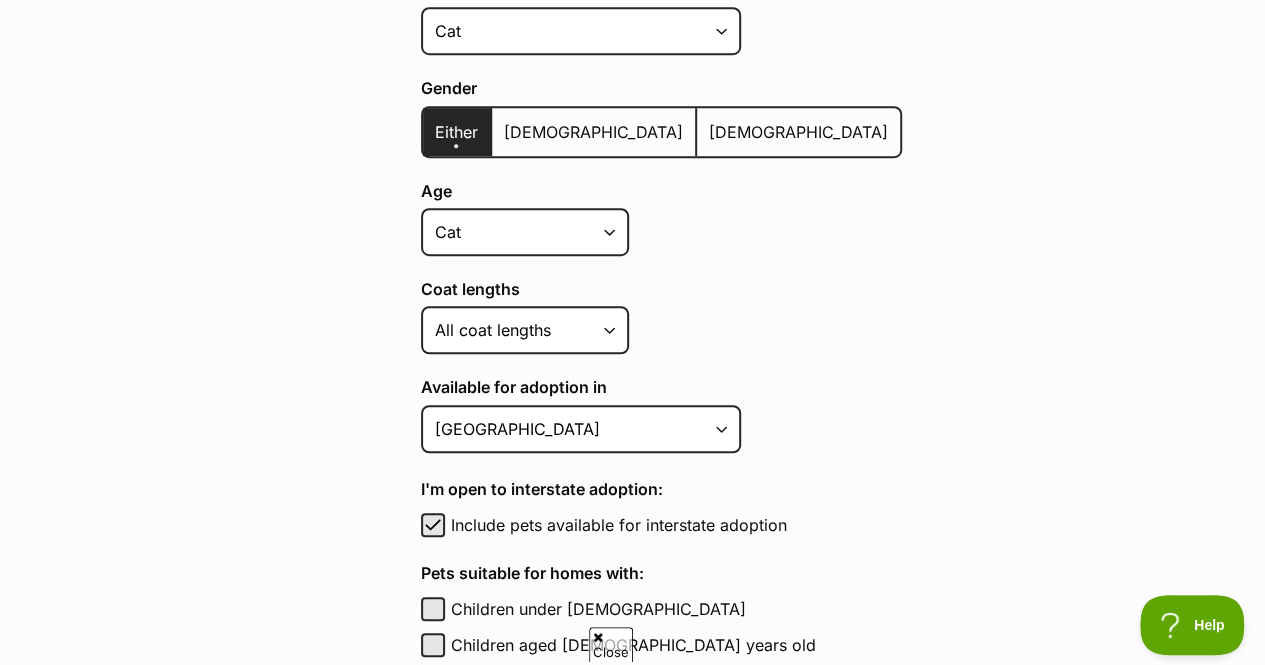 click on "I'm open to interstate adoption:
Include pets available for interstate adoption
Include pets available for interstate adoption
Include pets available for interstate adoption" at bounding box center (661, 507) 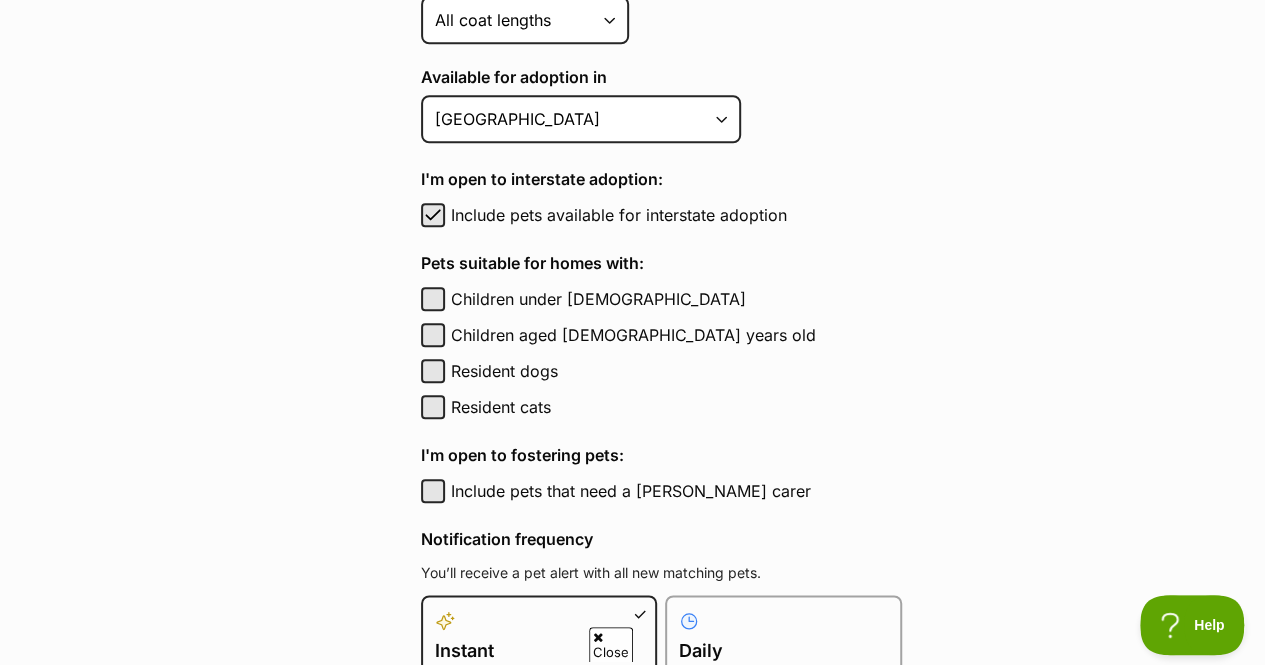 scroll, scrollTop: 888, scrollLeft: 0, axis: vertical 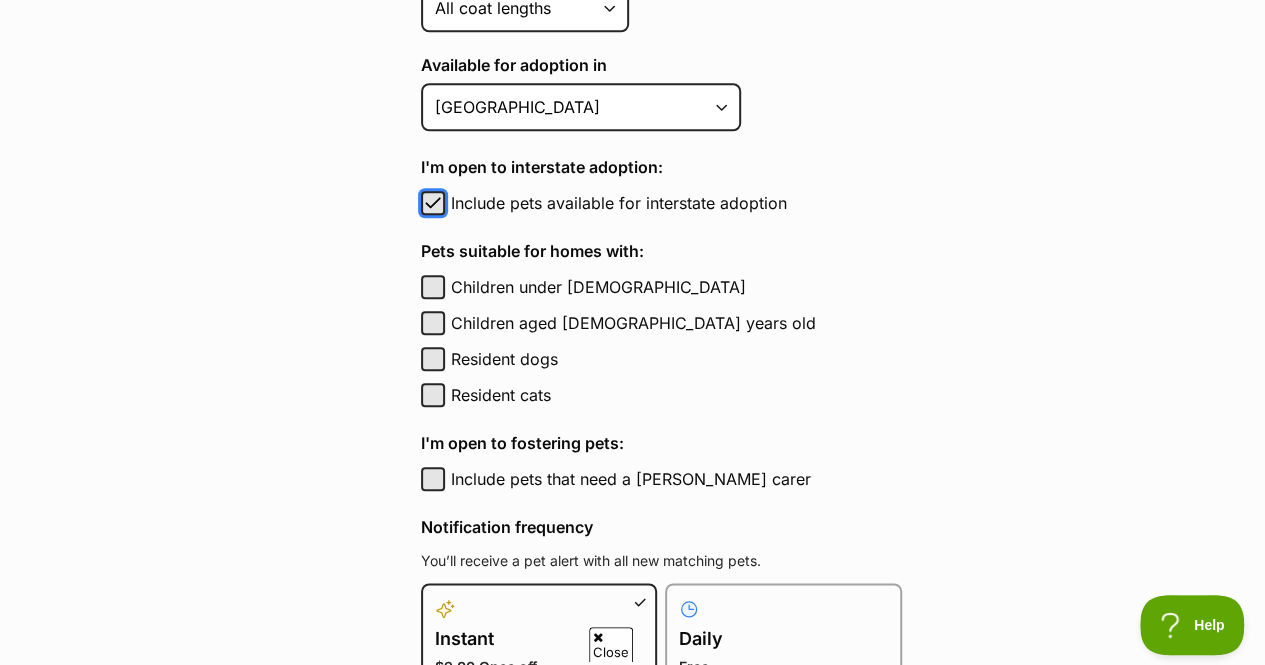 click at bounding box center (433, 203) 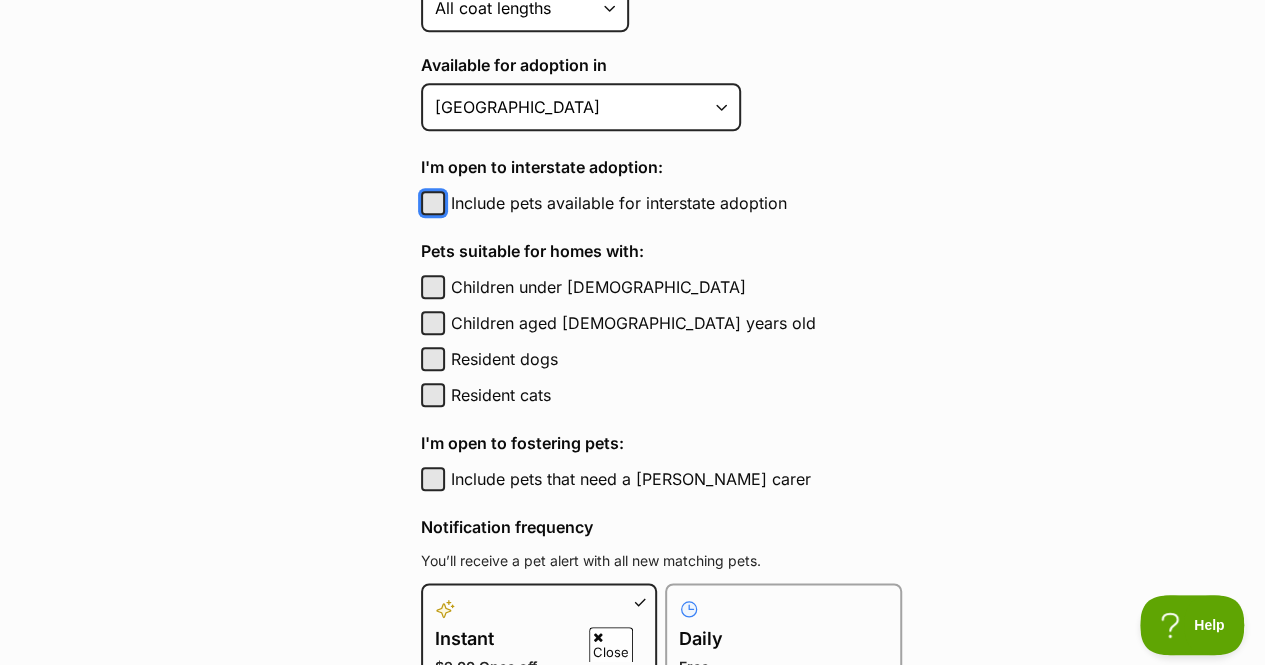 click on "Include pets available for interstate adoption" at bounding box center [433, 203] 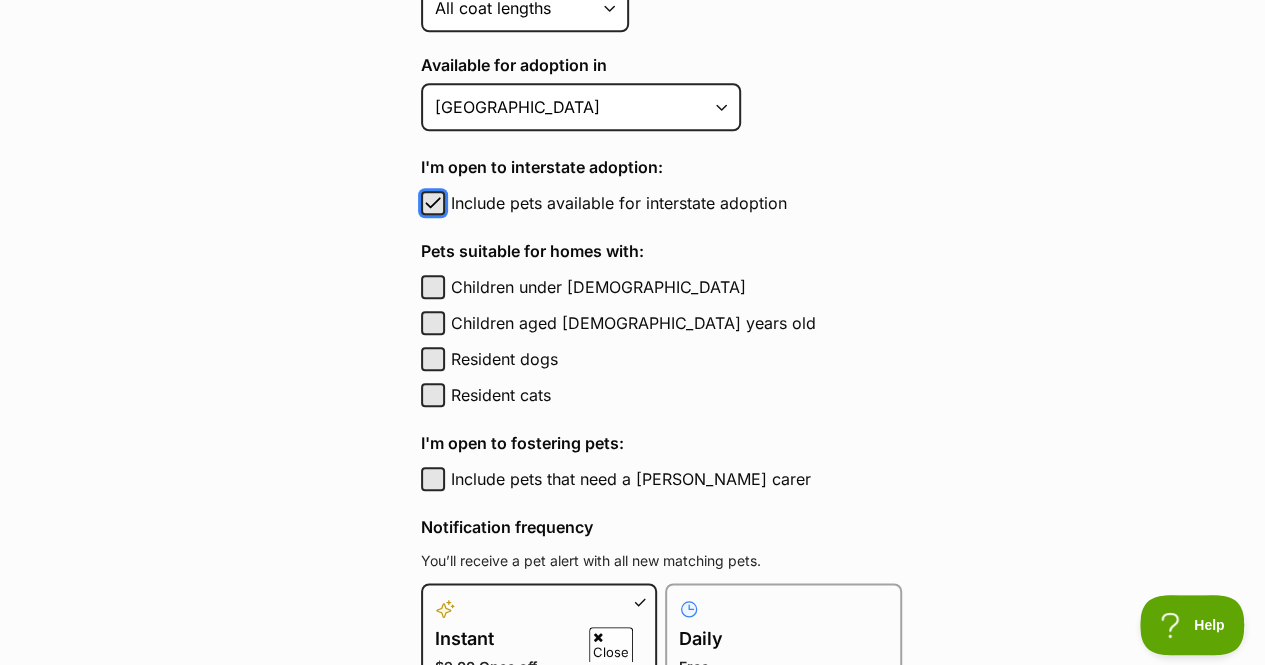 scroll, scrollTop: 0, scrollLeft: 0, axis: both 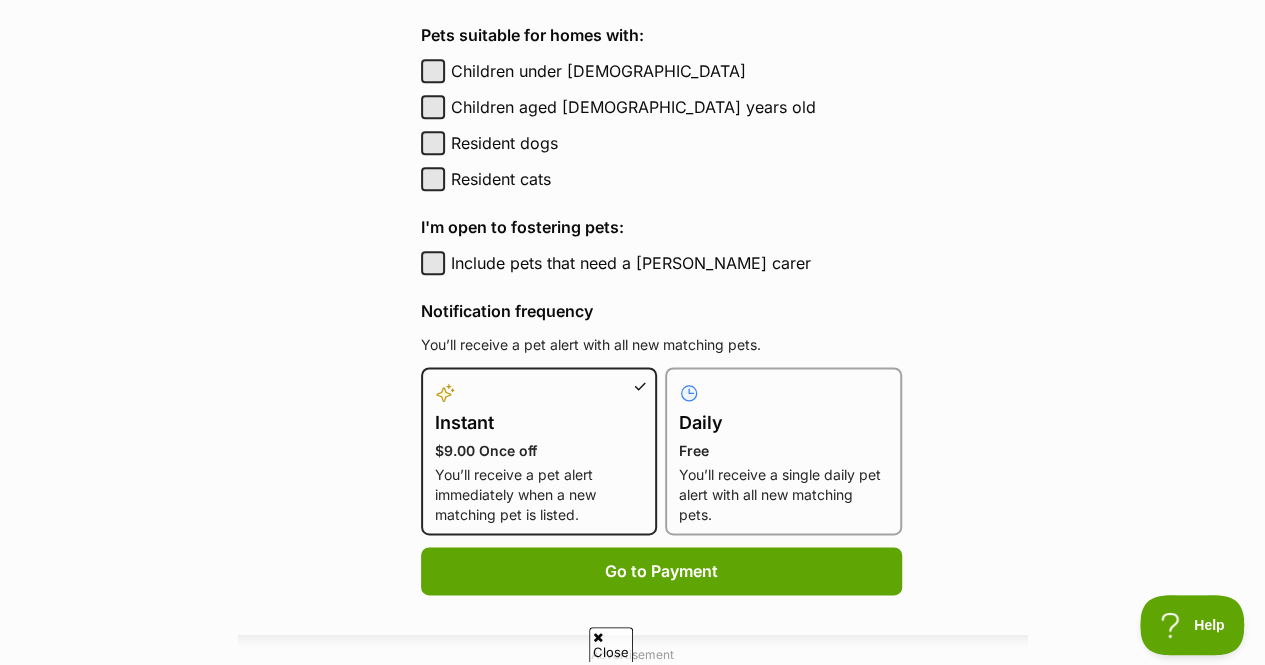 click on "Daily" at bounding box center [783, 423] 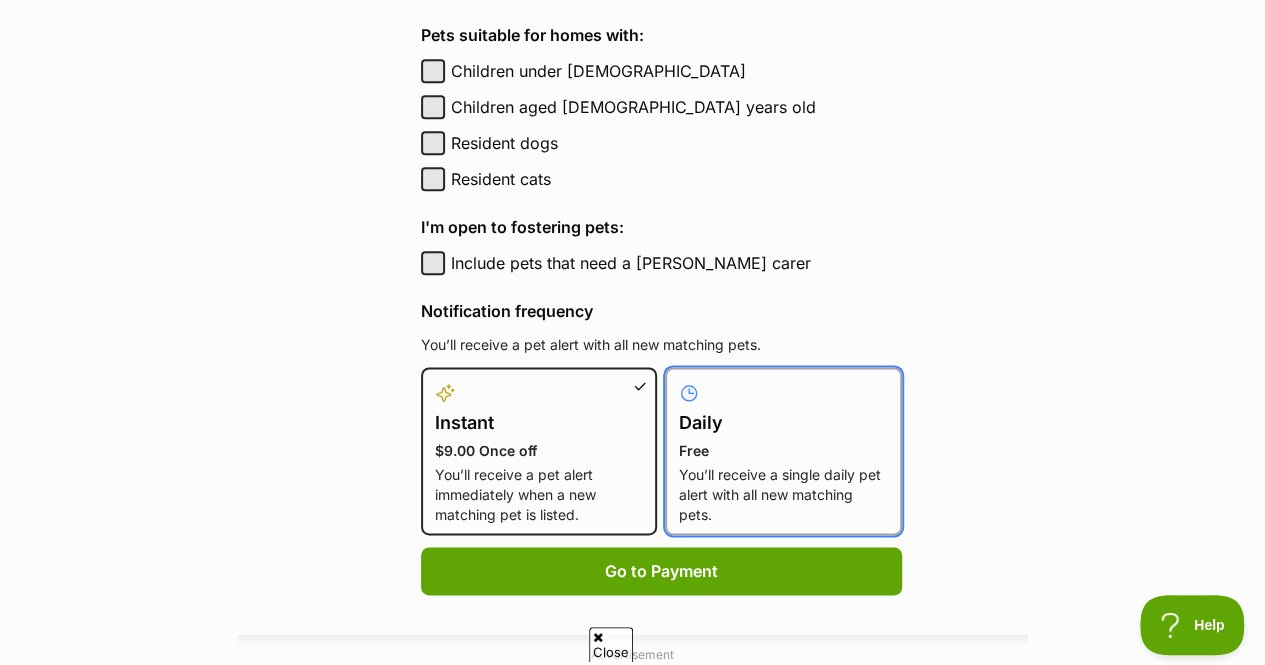 click on "Daily
Free
You’ll receive a single daily pet alert with all new matching pets." at bounding box center (677, 379) 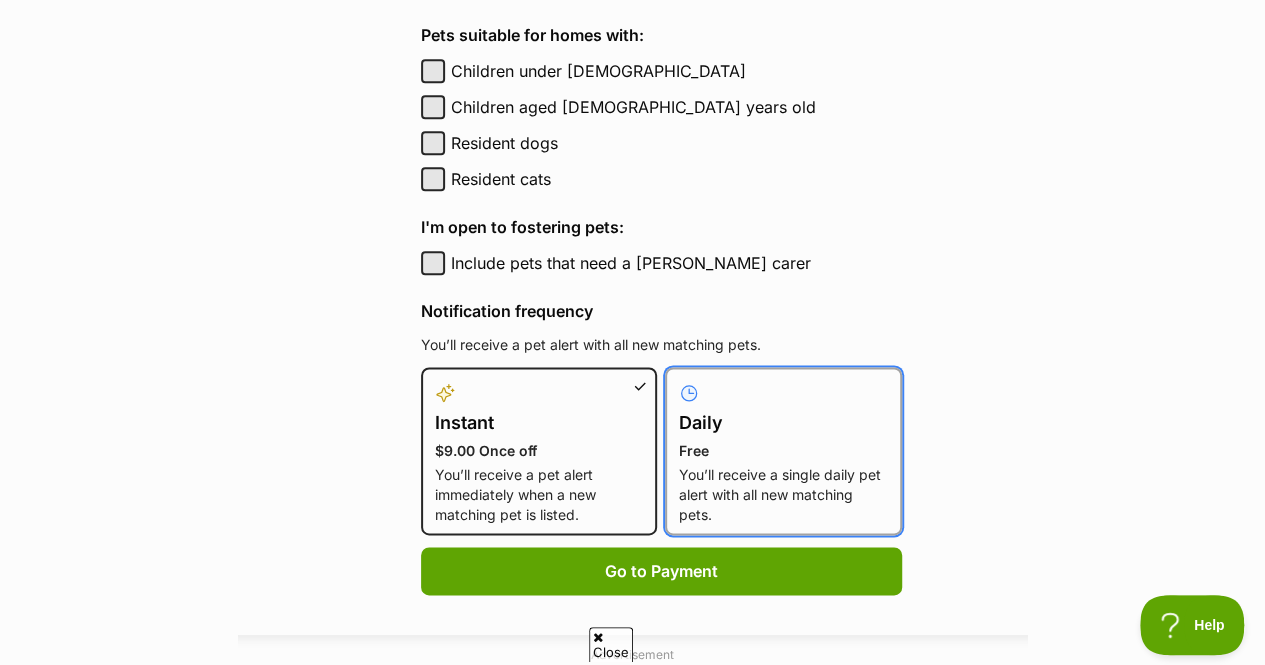radio on "true" 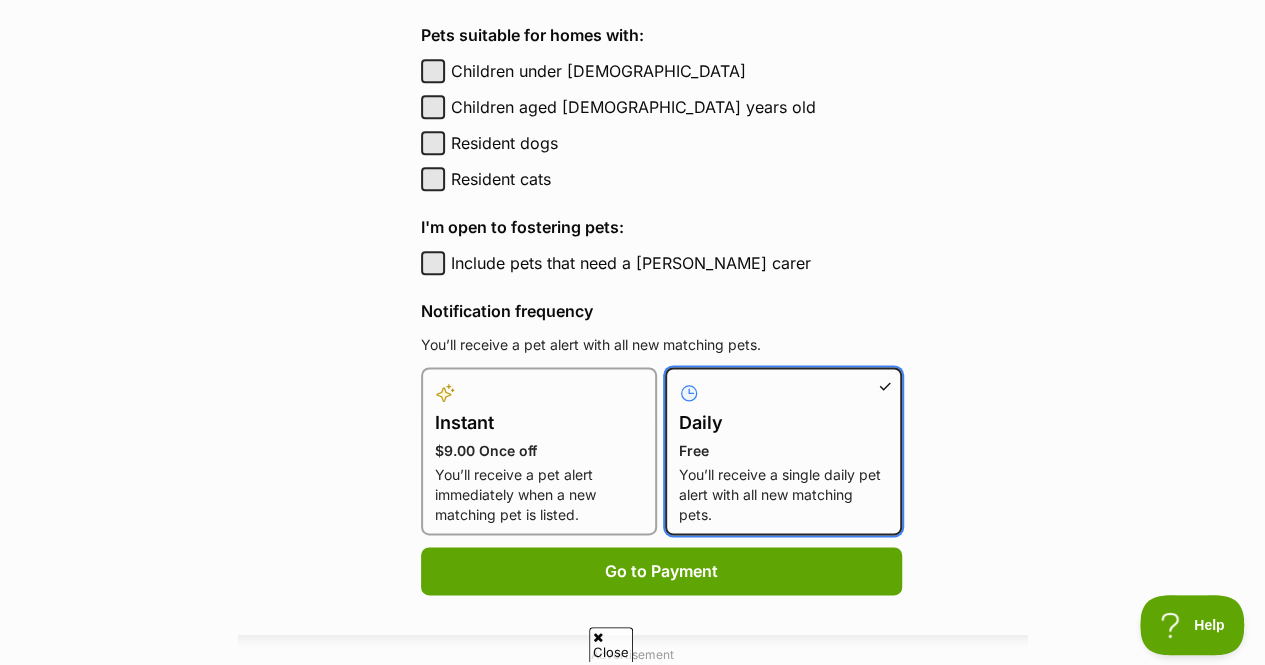type 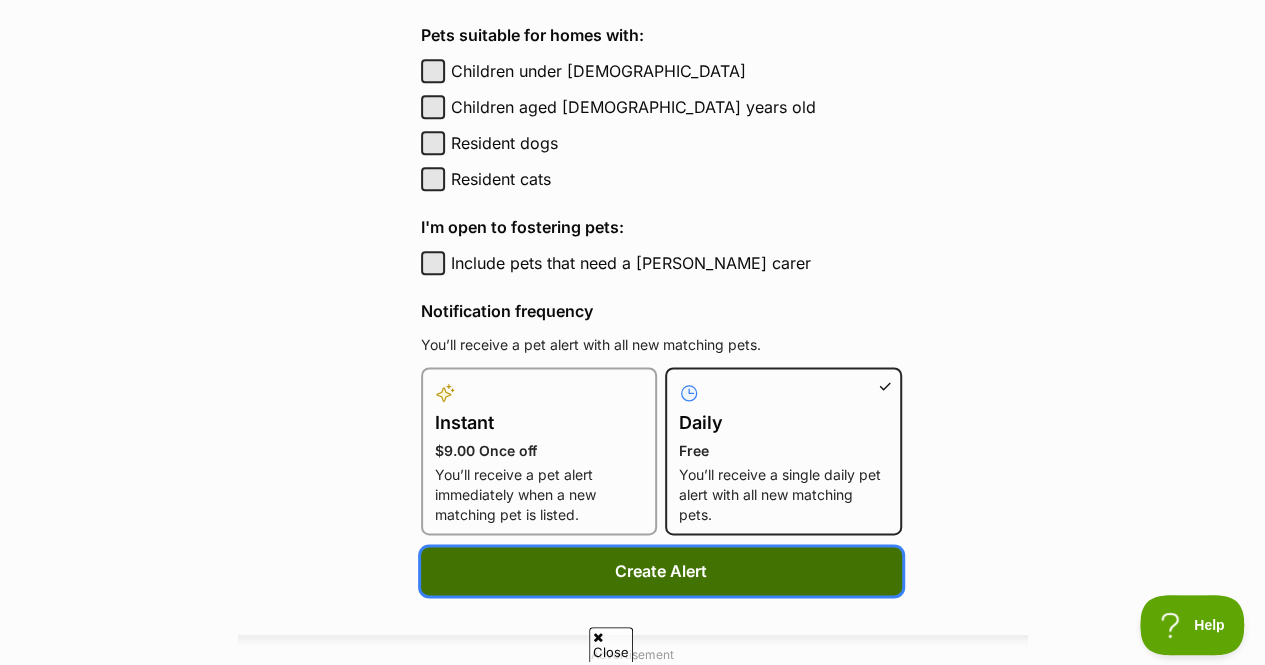 click on "Create Alert" at bounding box center [661, 571] 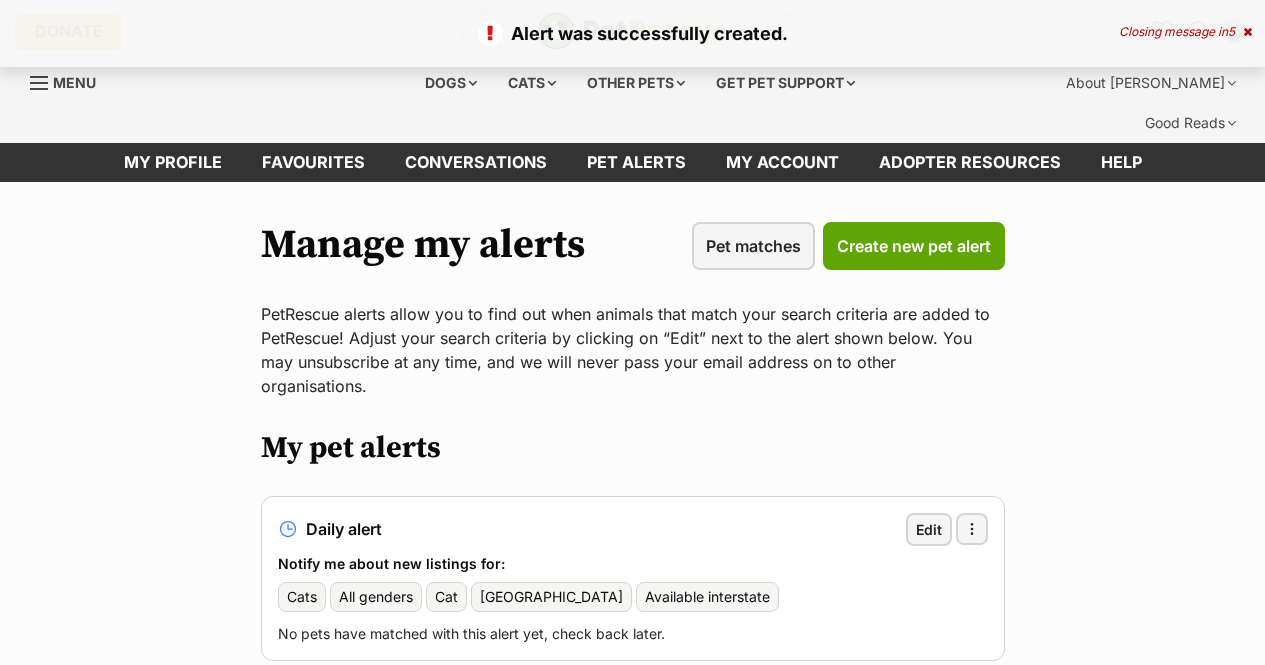 scroll, scrollTop: 0, scrollLeft: 0, axis: both 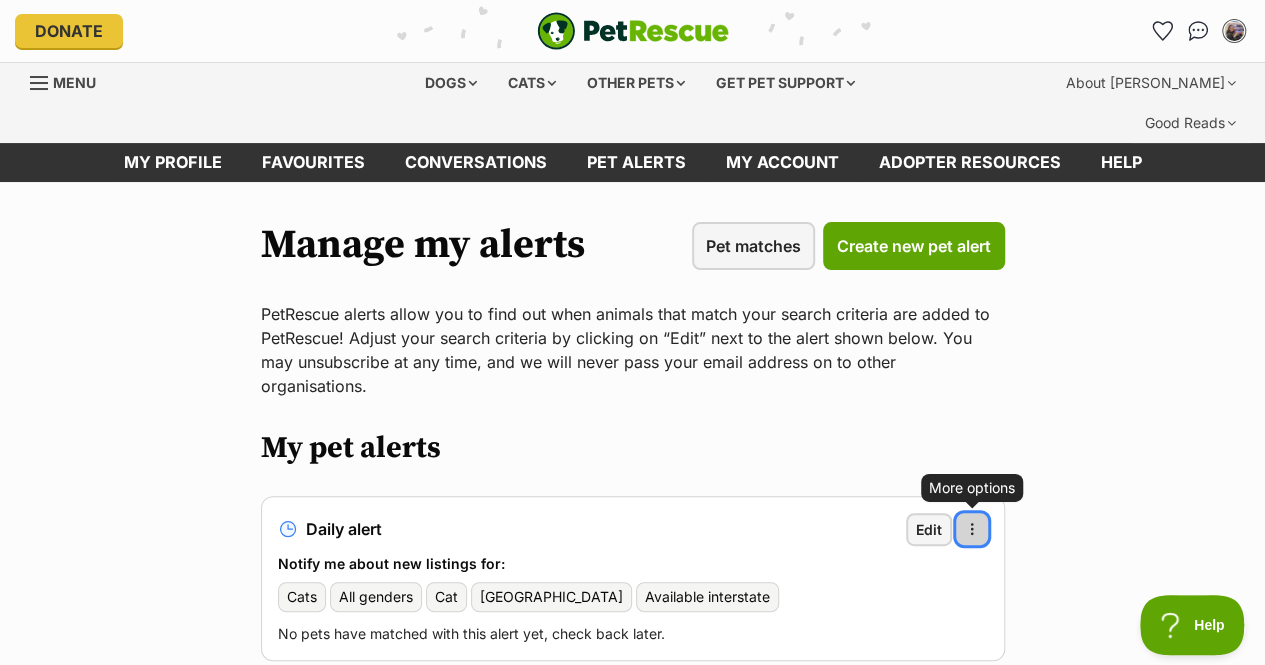 click at bounding box center (972, 529) 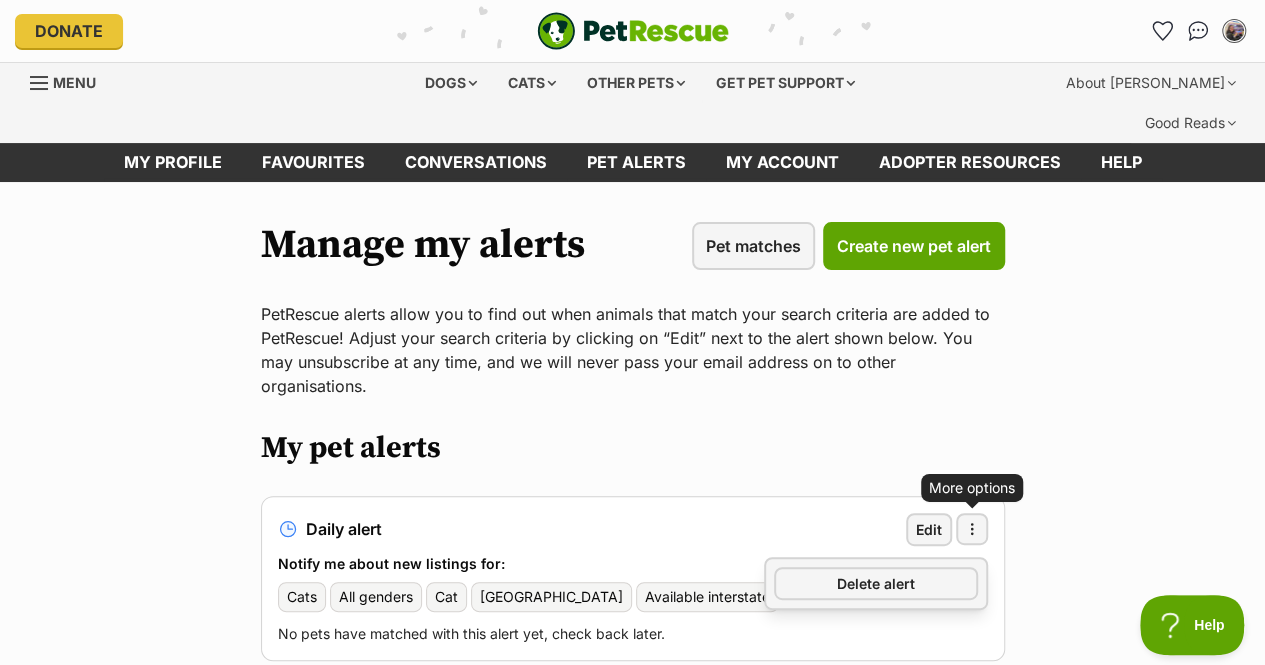 click on "Manage my alerts
Pet matches
Create new pet alert
PetRescue alerts allow you to find out when animals that match your search criteria are added to PetRescue! Adjust your search criteria by clicking on “Edit” next to the alert shown below. You may unsubscribe at any time, and we will never pass your email address on to other organisations.
My pet alerts
Daily alert
Edit
More options
More options
Delete alert
Notify me about new listings for:
Cats
All genders
Cat
Australian Capital Territory
Available interstate
No pets have matched with this alert yet, check back later.
Advertisement" at bounding box center (632, 530) 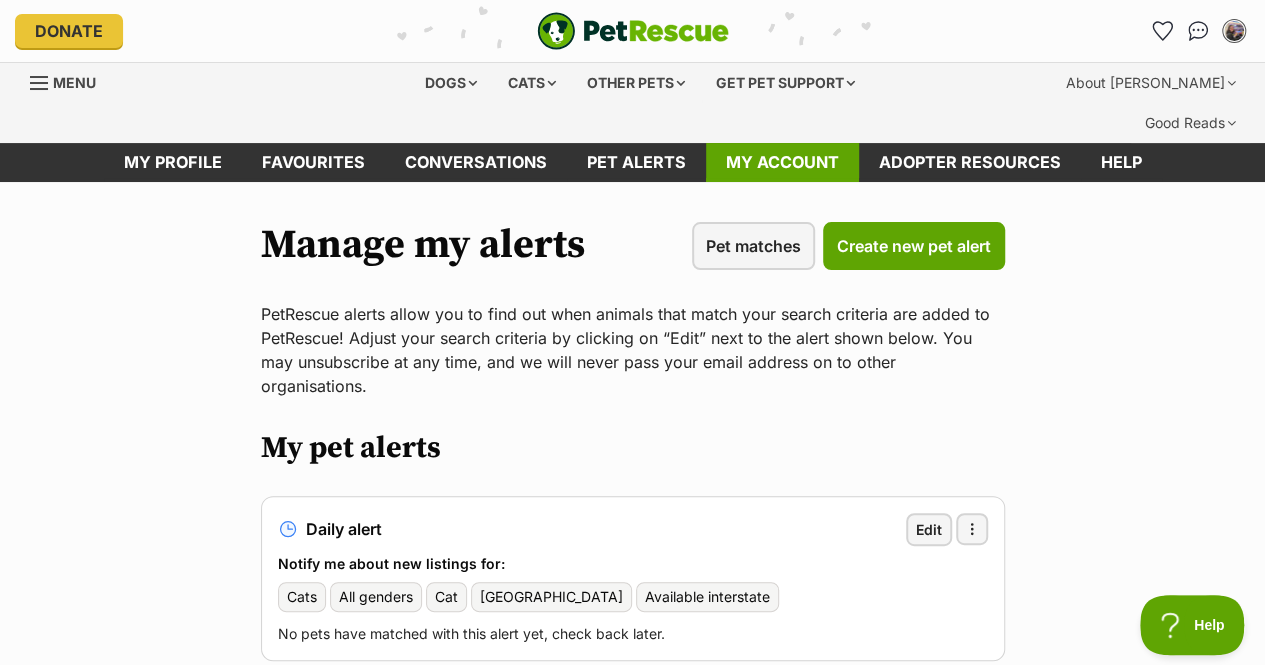 click on "My account" at bounding box center (782, 162) 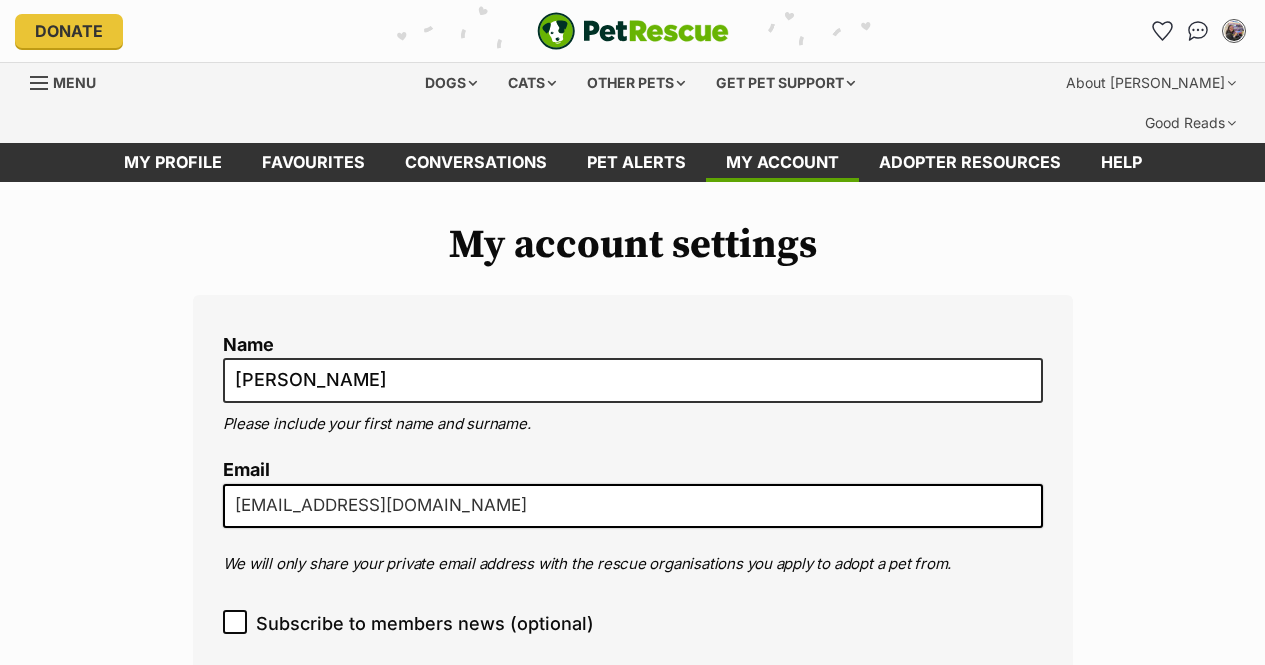 scroll, scrollTop: 0, scrollLeft: 0, axis: both 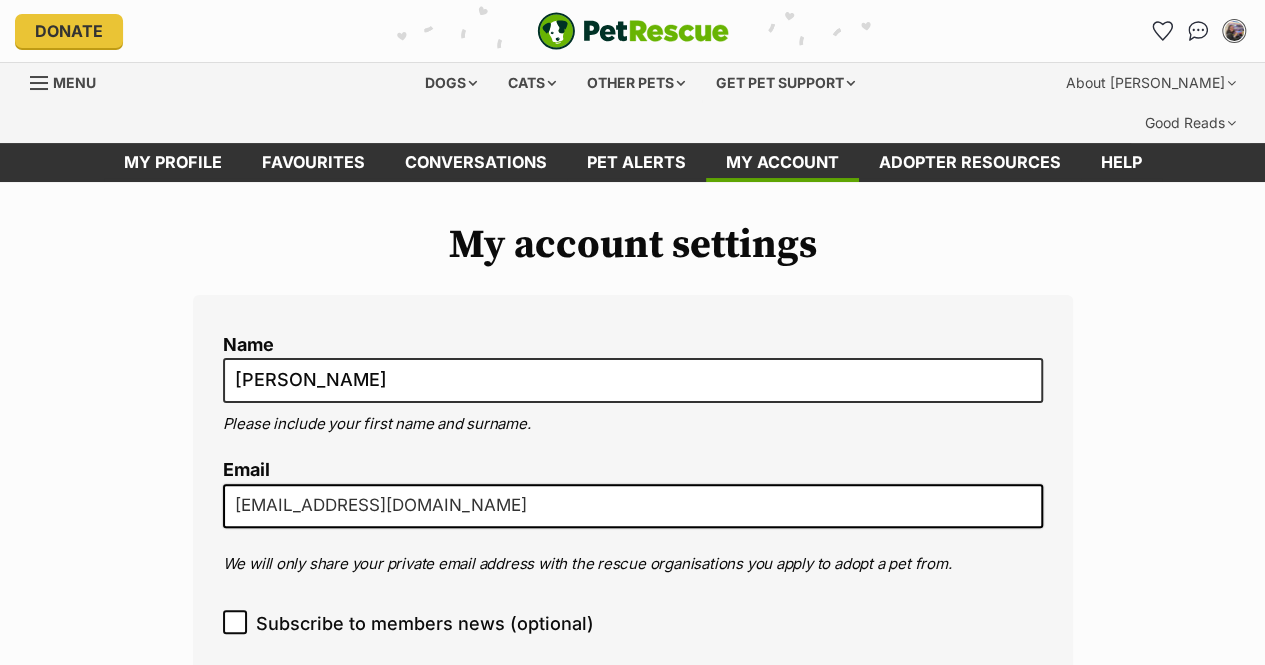 drag, startPoint x: 0, startPoint y: 0, endPoint x: 937, endPoint y: 146, distance: 948.3064 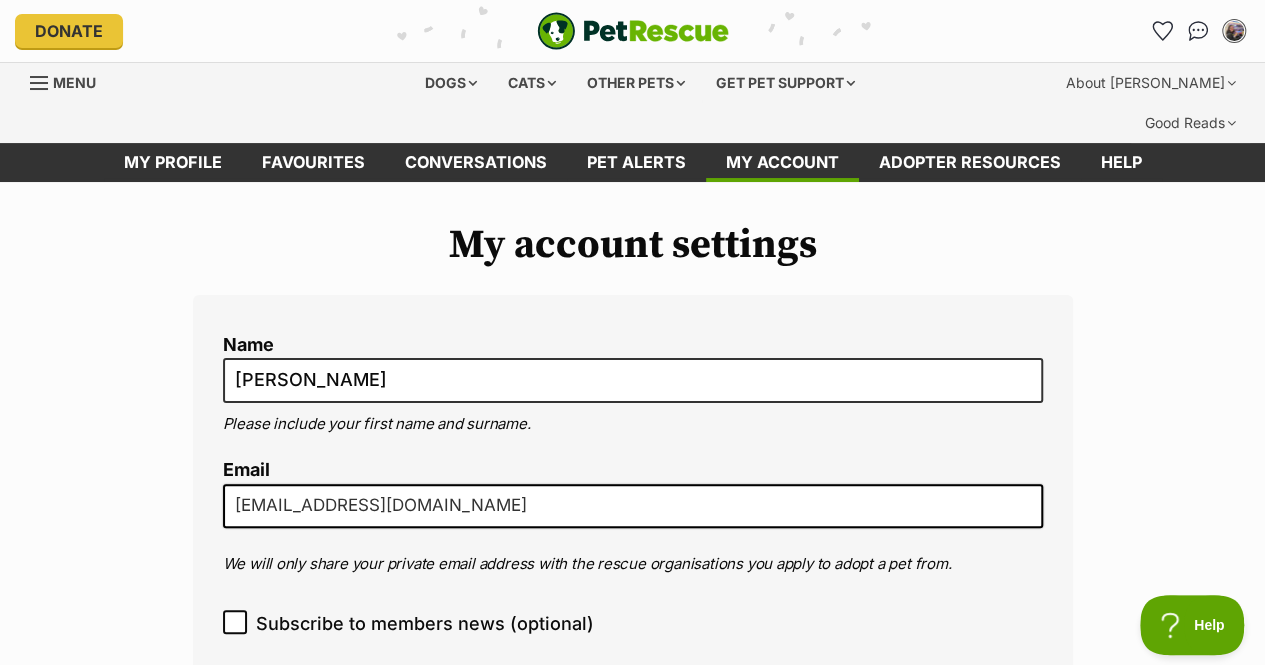 scroll, scrollTop: 0, scrollLeft: 0, axis: both 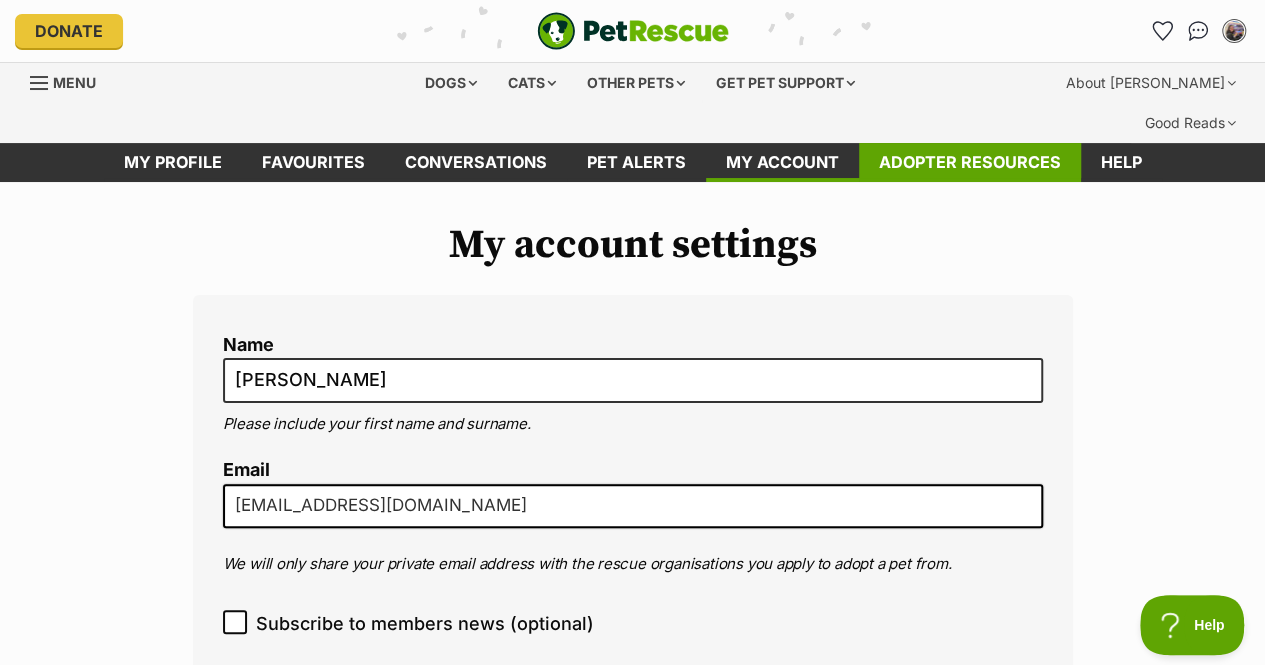 click on "Adopter resources" at bounding box center [970, 162] 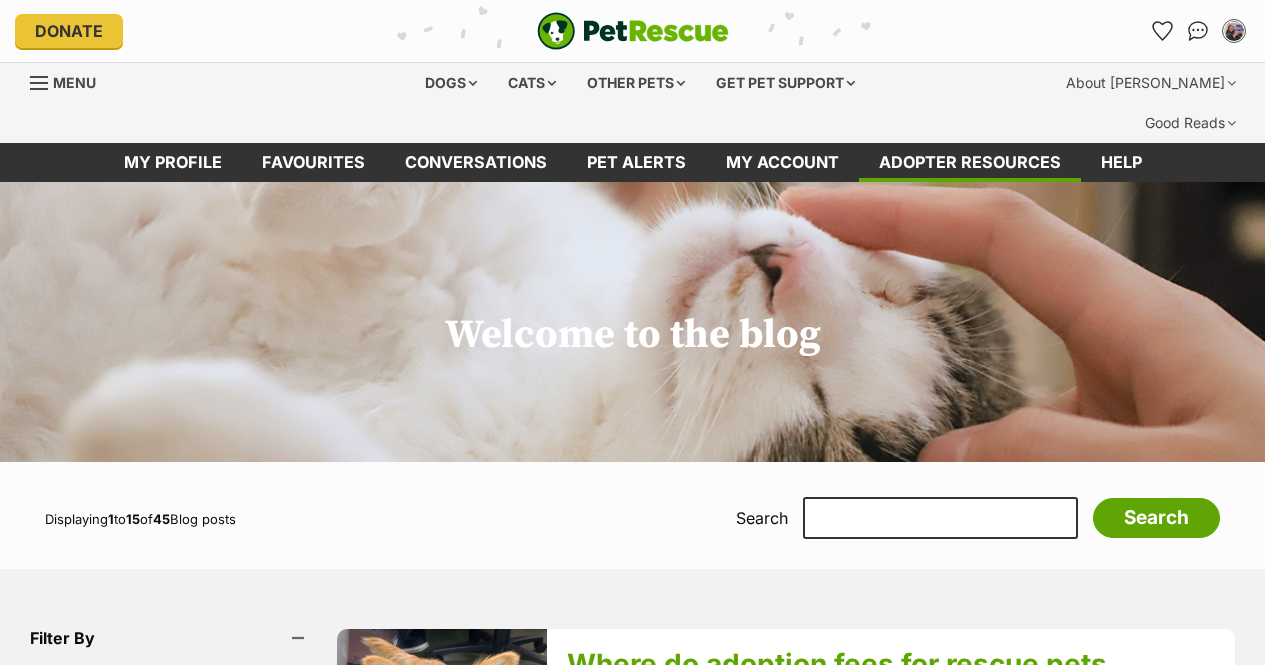 scroll, scrollTop: 0, scrollLeft: 0, axis: both 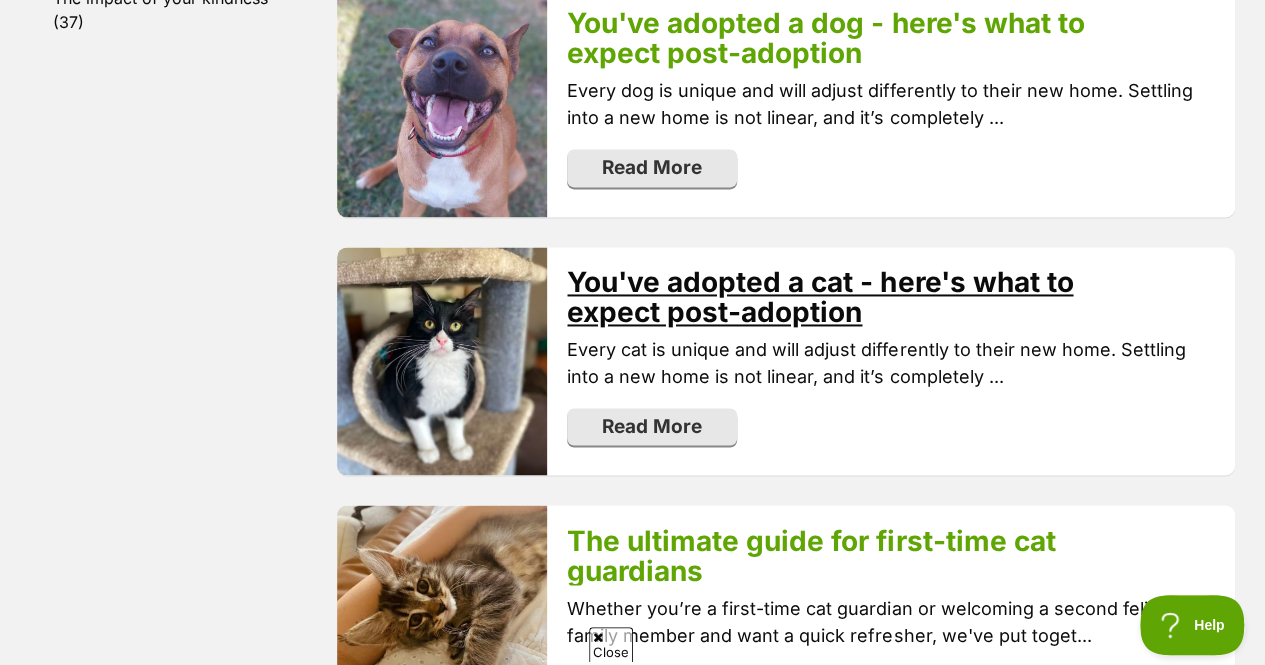 click on "You've adopted a cat - here's what to expect post-adoption" at bounding box center [820, 297] 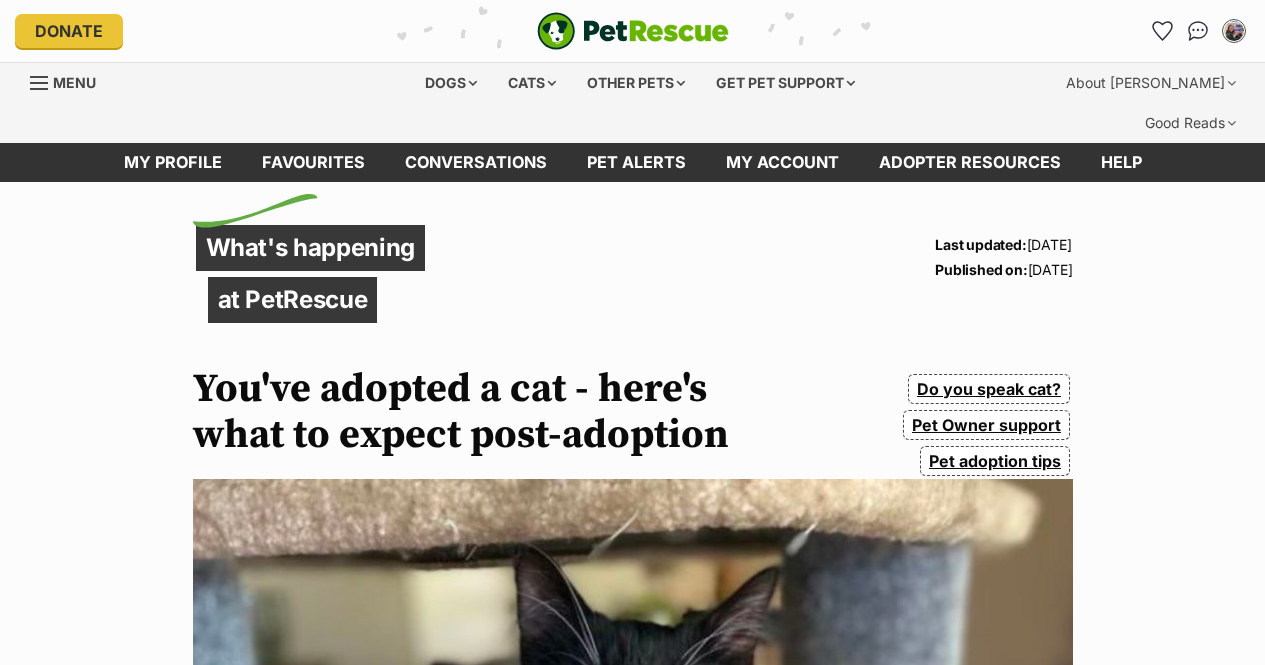 scroll, scrollTop: 0, scrollLeft: 0, axis: both 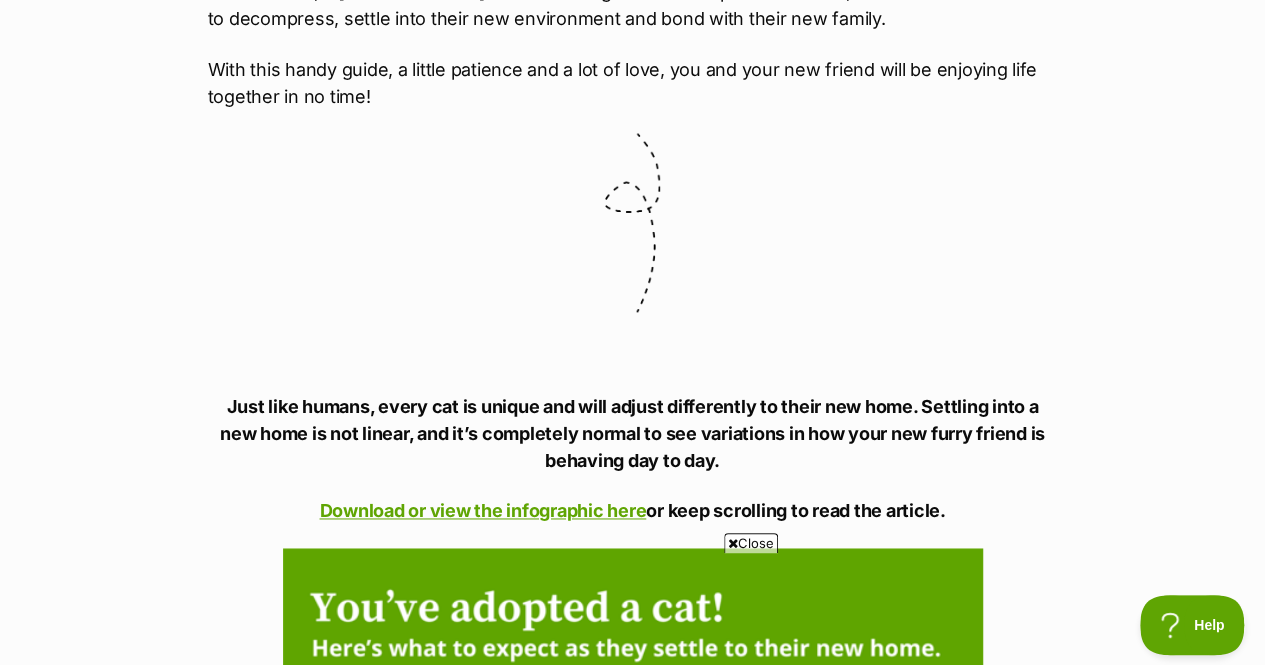 click on "What's happening
at PetRescue
Last updated:
27 Feb, 2024
Published on:
23 Feb, 2024
You've adopted a cat - here's what to expect post-adoption
Do you speak cat?
Pet Owner support
Pet adoption tips
https://www.petrescue.com.au/library/articles/you-ve-adopted-a-cat-here-s-what-to-expect-post-adoption
Congratulations on adopting a furry family member. Whether your pet has come from a shelter environment, a foster home or straight from their previous home, it will take time for them to decompress, settle into their new environment and bond with their new family.
With this handy guide, a little patience and a lot of love, you and your new friend will be enjoying life together in no time!
Just like humans, every cat is unique and will adjust differently to their new home. Settling into a new home is not linear, and it’s completely normal to see variations in how your new furry friend is behaving day to day." at bounding box center (632, 3377) 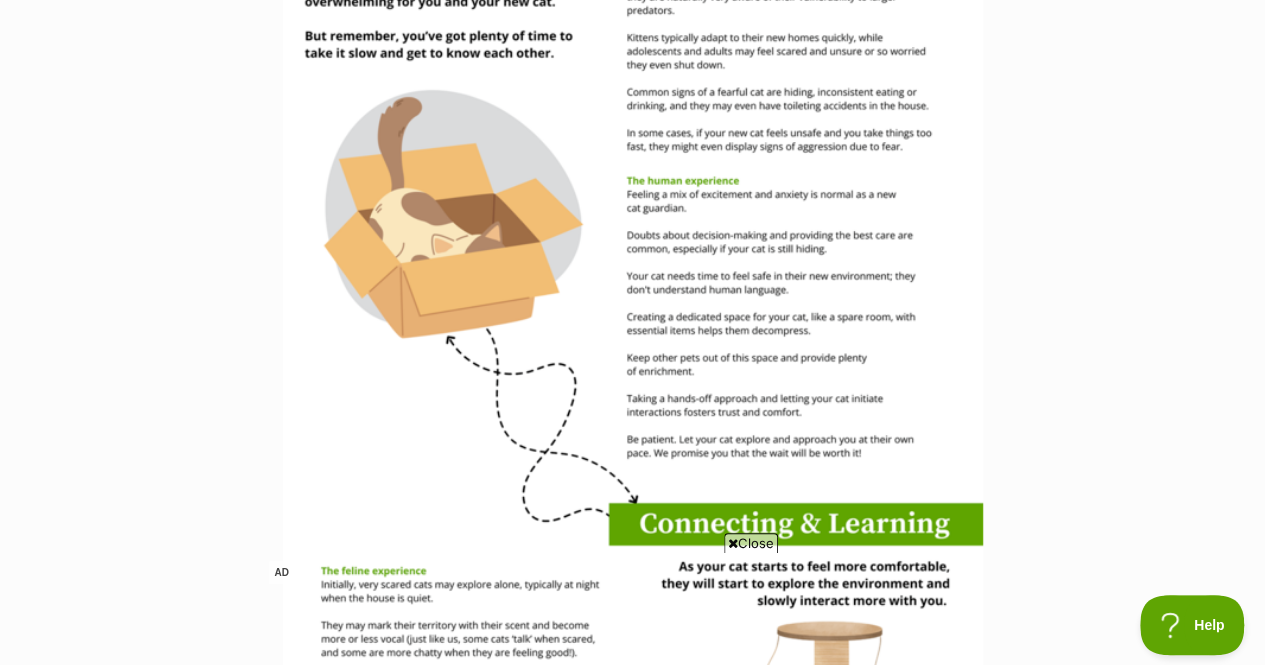 scroll, scrollTop: 2280, scrollLeft: 0, axis: vertical 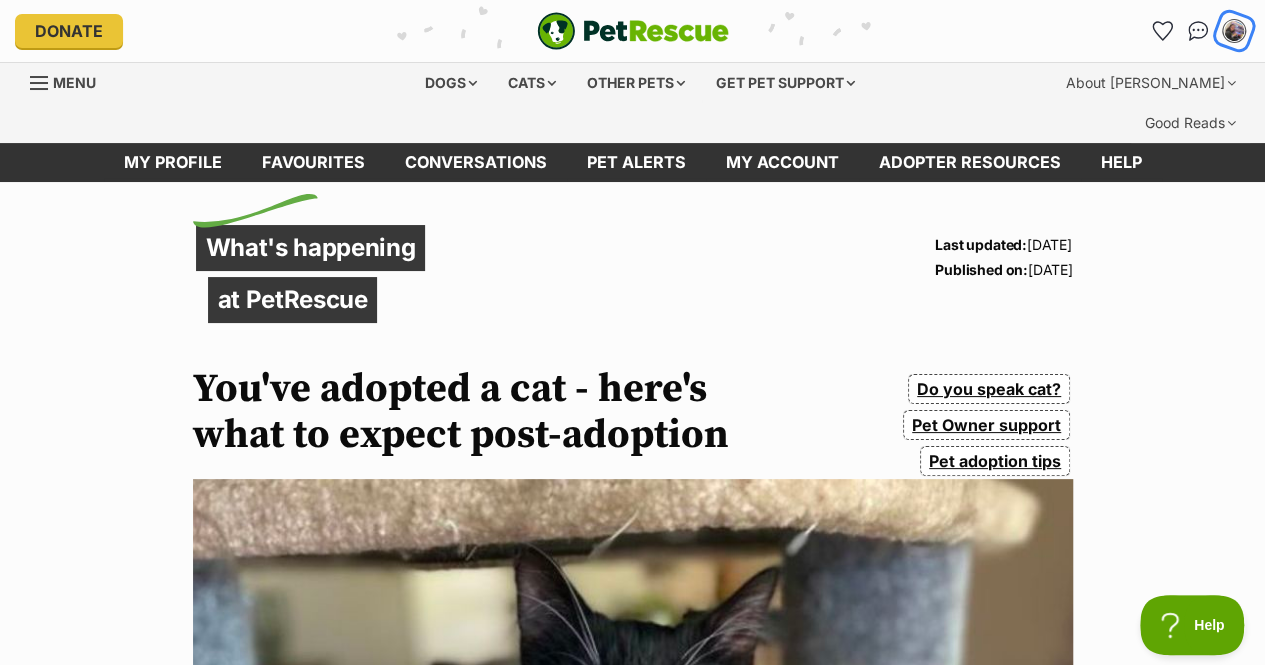 click at bounding box center (1234, 31) 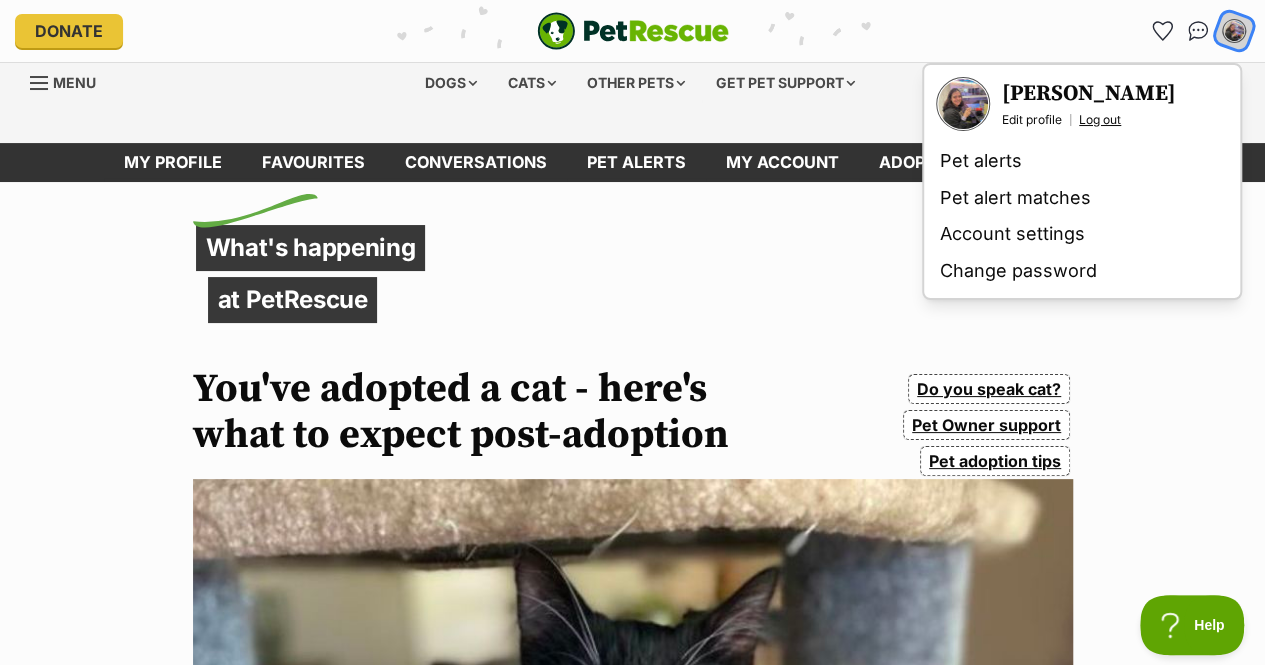 click on "Log out" at bounding box center [1100, 120] 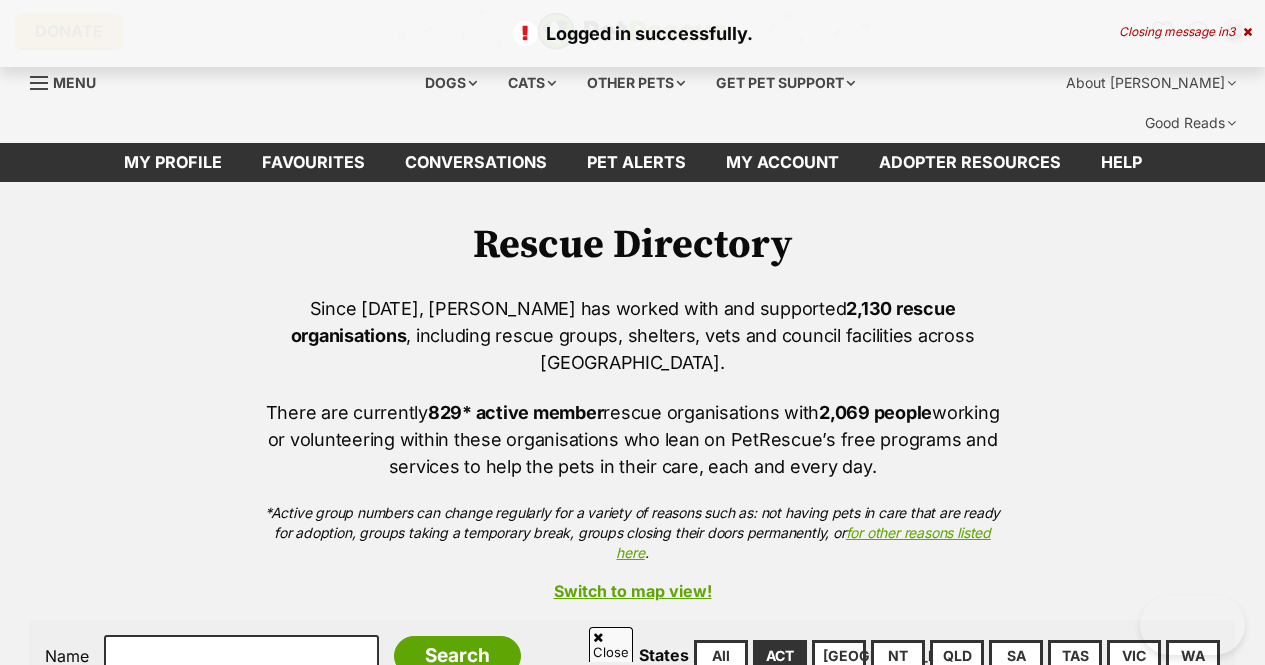scroll, scrollTop: 608, scrollLeft: 0, axis: vertical 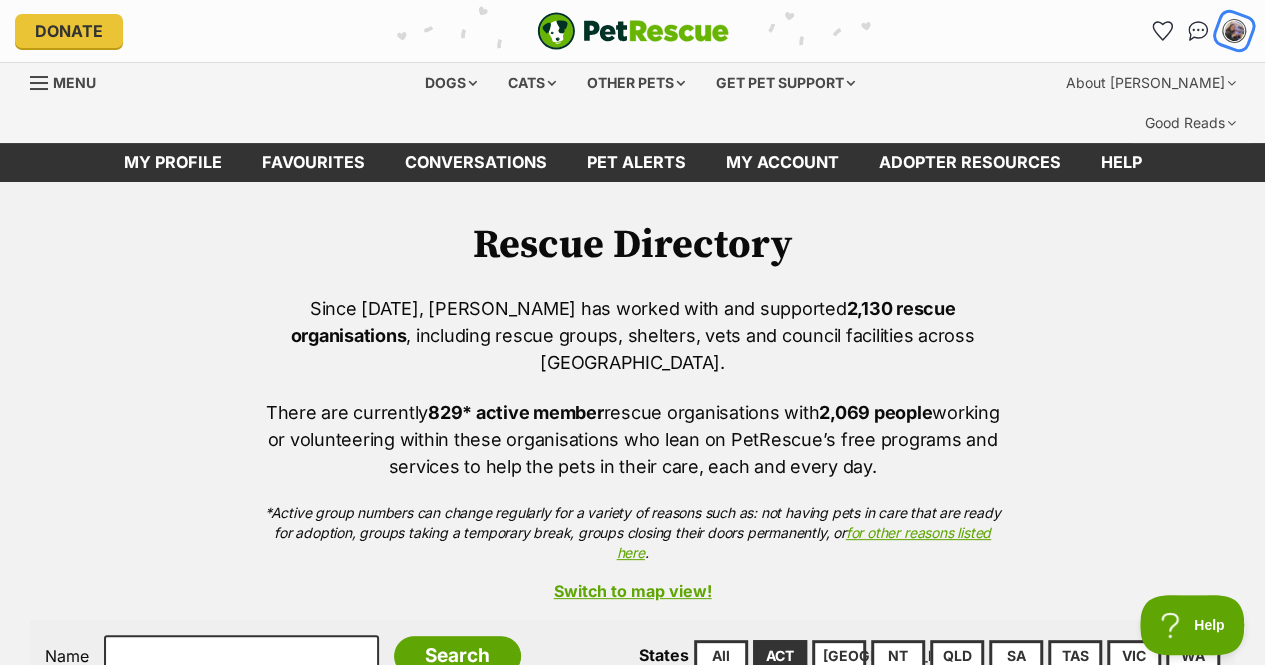 click at bounding box center [1234, 31] 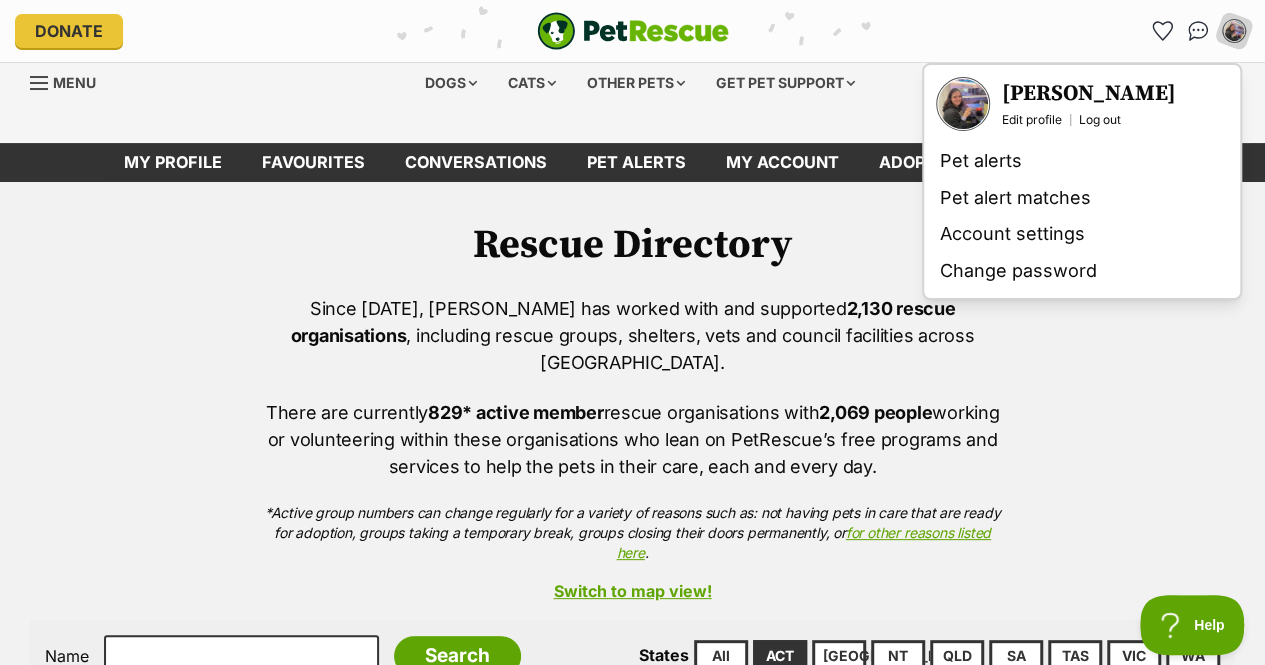 click on "Since [DATE], [PERSON_NAME] has worked with and supported  2,130 rescue organisations , including rescue groups, shelters, vets and council facilities across [GEOGRAPHIC_DATA].
There are currently  829* active member  rescue organisations with  2,069 people  working or volunteering within these organisations who lean on [PERSON_NAME]’s free programs and services to help the pets in their care, each and every day.
*Active group numbers can change regularly for a variety of reasons such as: not having pets in care that are ready for adoption, groups taking a temporary break, groups closing their doors permanently, or  for other reasons listed here ." at bounding box center [632, 429] 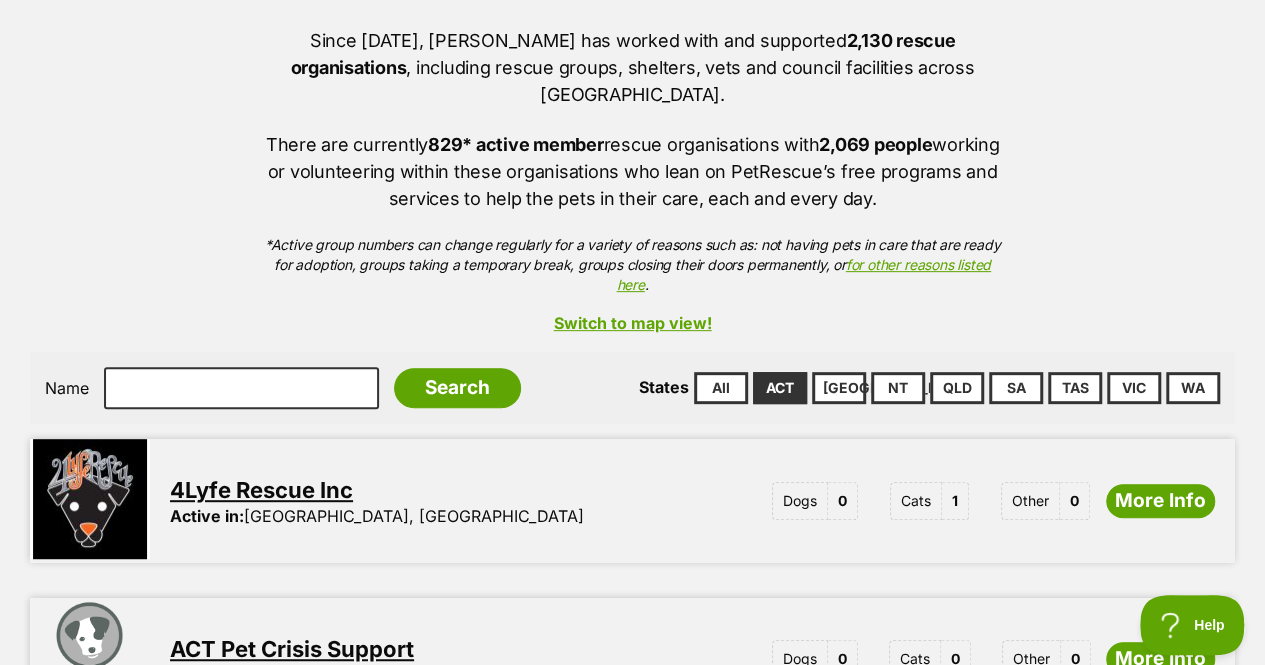 scroll, scrollTop: 0, scrollLeft: 0, axis: both 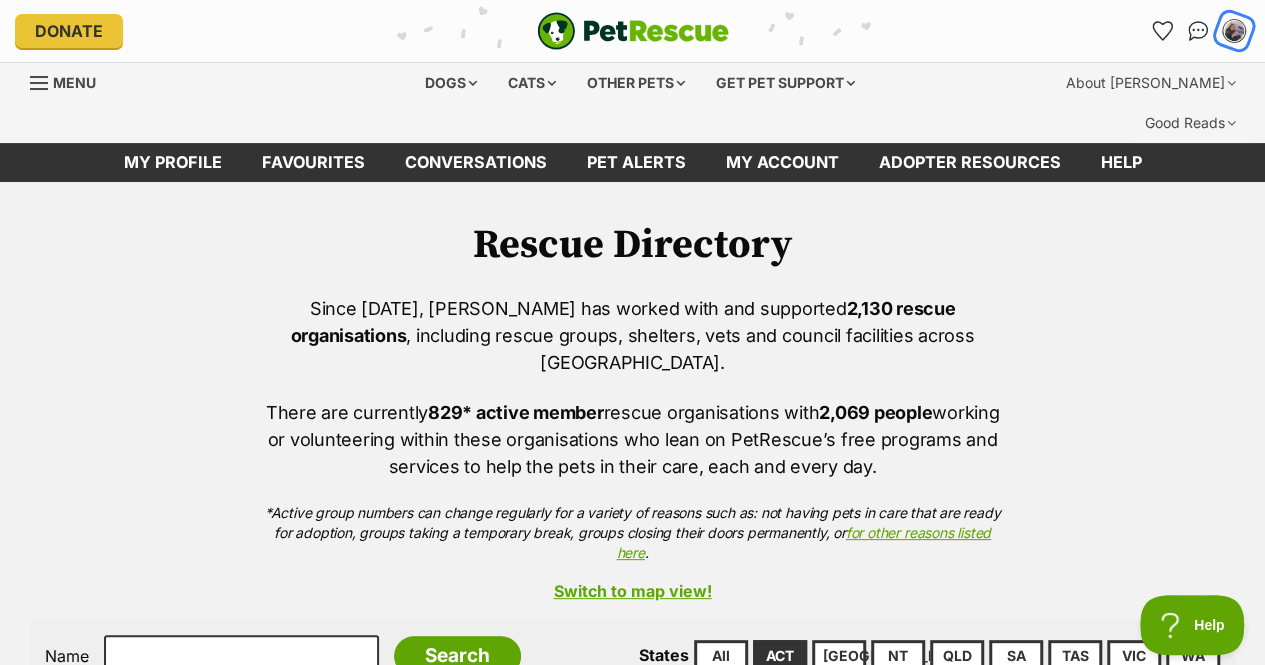 click at bounding box center (1234, 31) 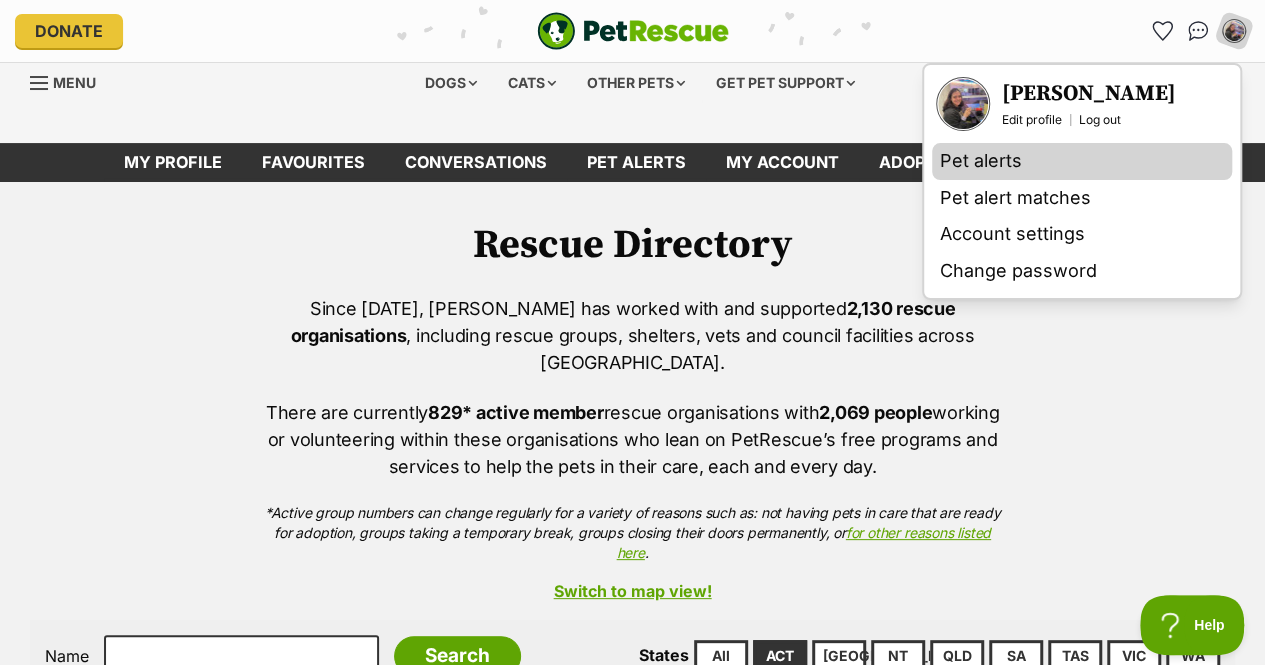 click on "Pet alerts" at bounding box center (1082, 161) 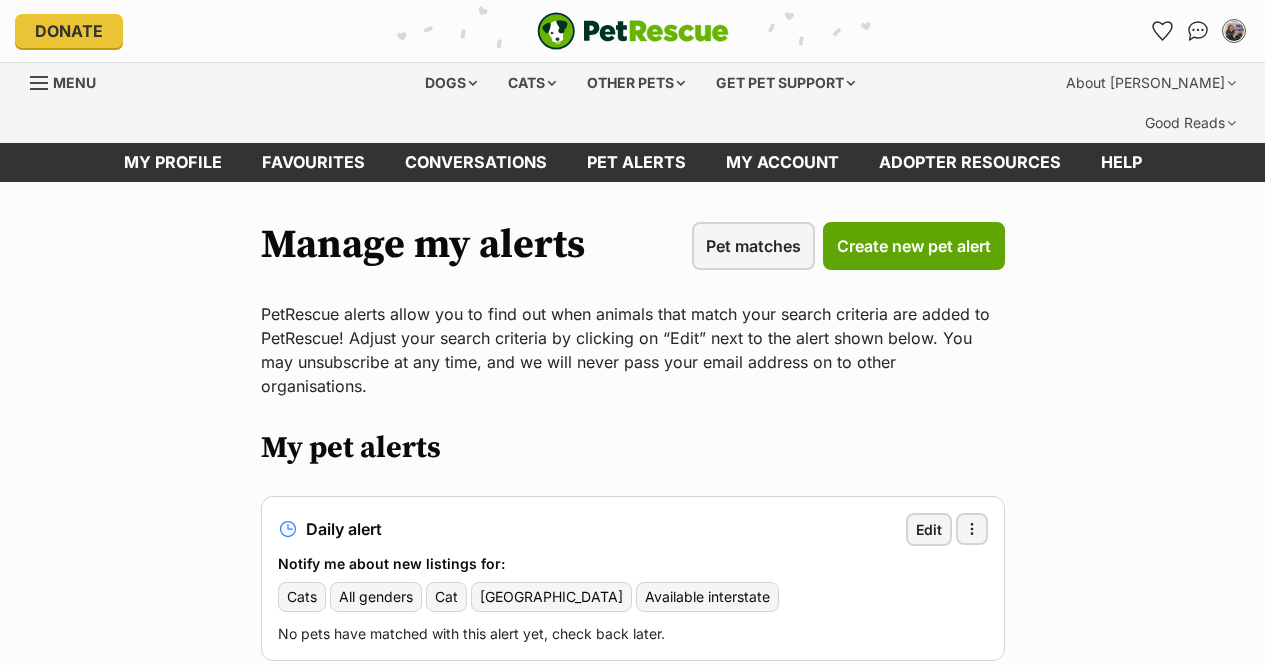 scroll, scrollTop: 0, scrollLeft: 0, axis: both 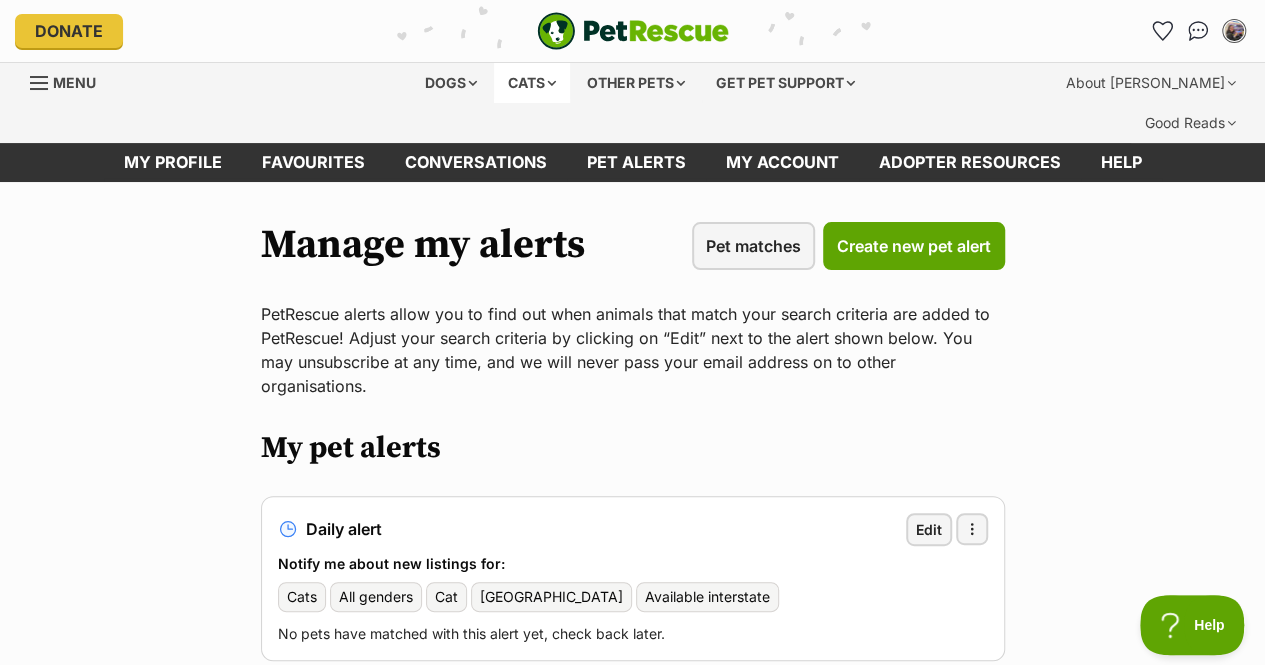 click on "Cats" at bounding box center [532, 83] 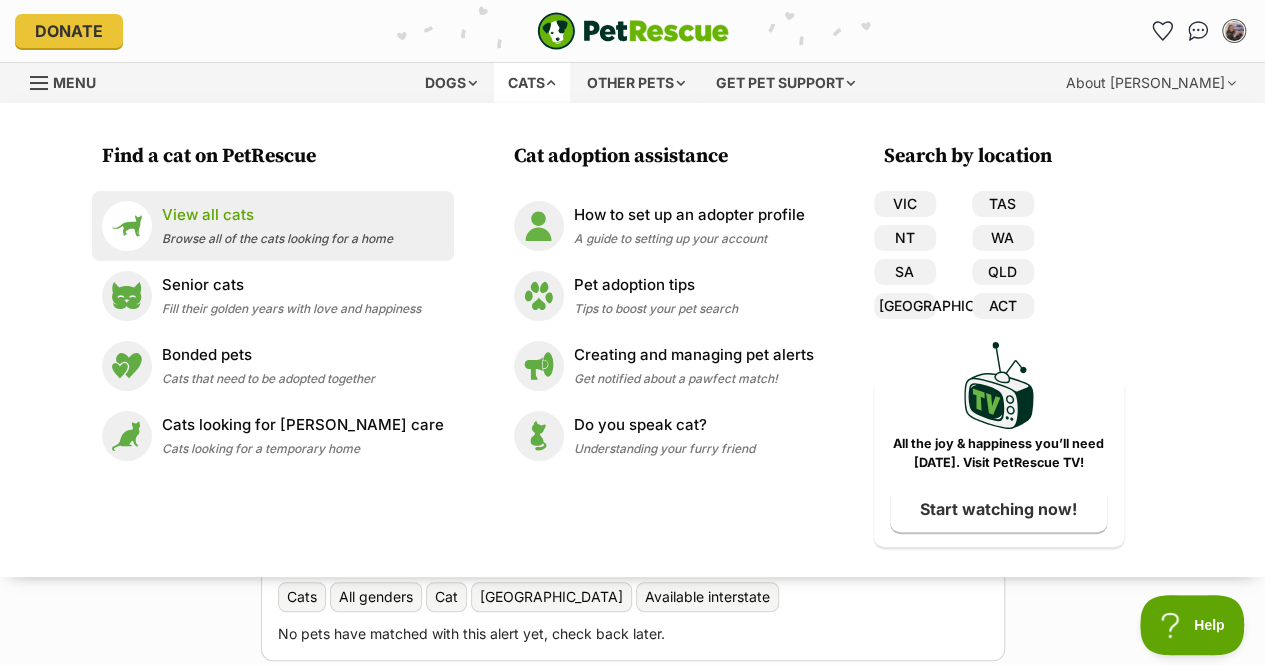 click on "View all cats" at bounding box center [277, 215] 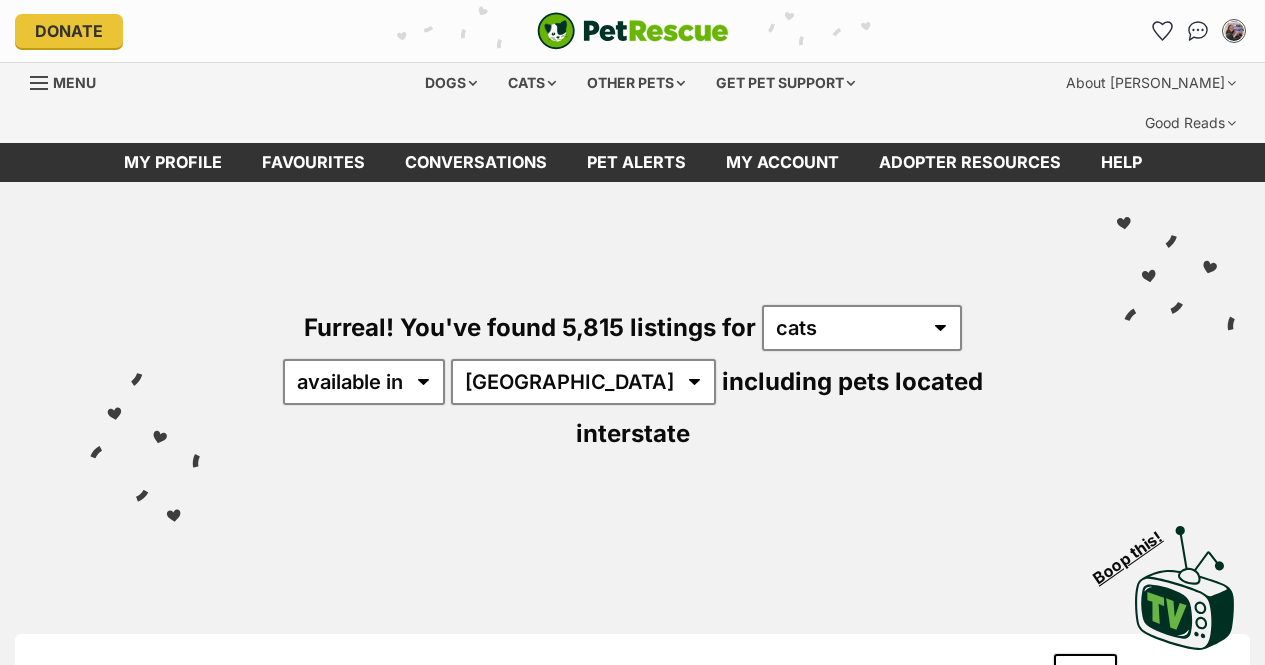 scroll, scrollTop: 0, scrollLeft: 0, axis: both 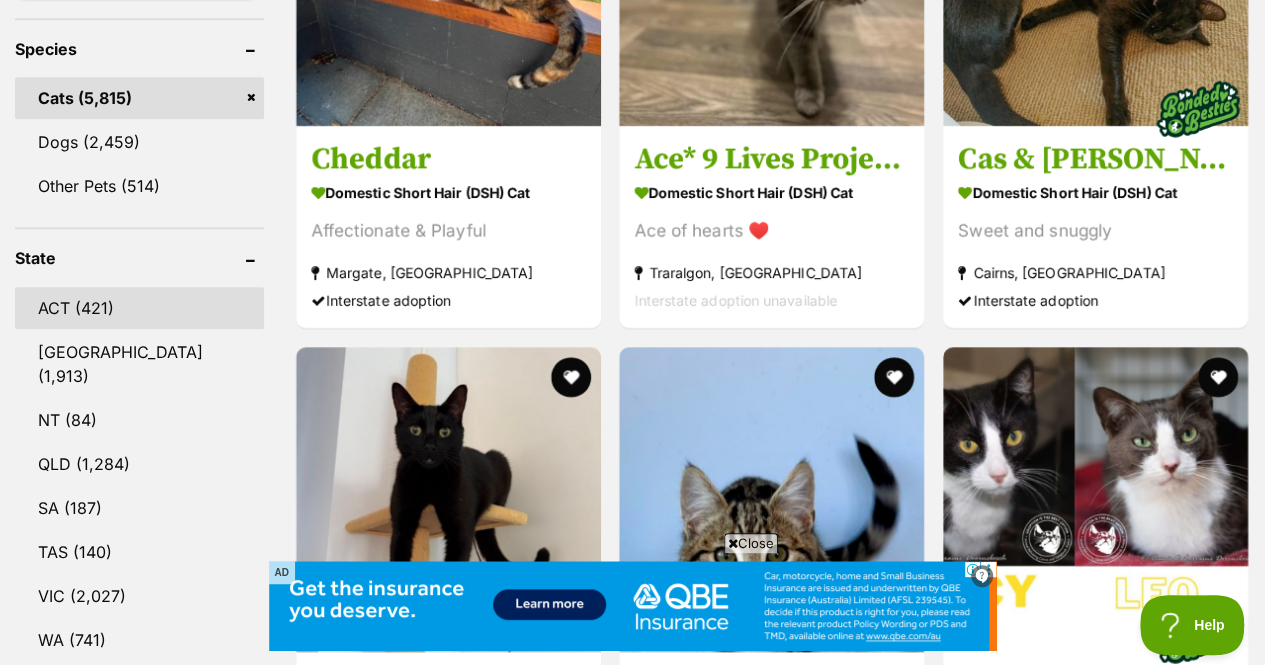 click on "ACT (421)" at bounding box center [139, 308] 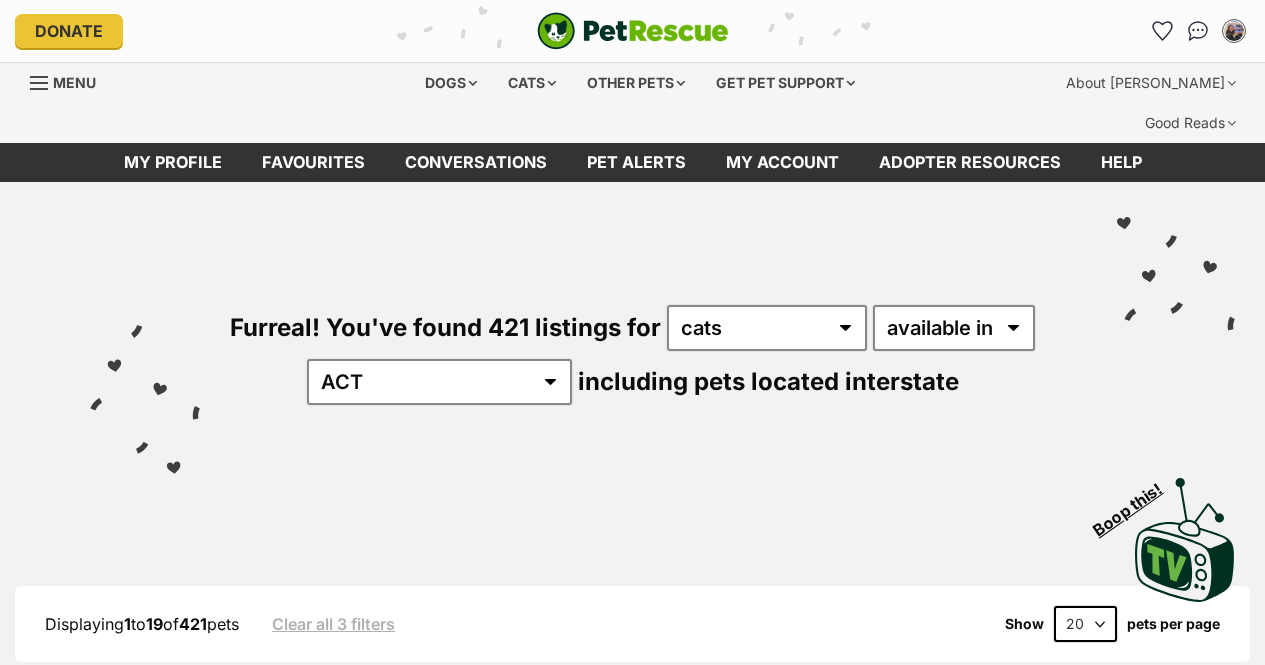 scroll, scrollTop: 0, scrollLeft: 0, axis: both 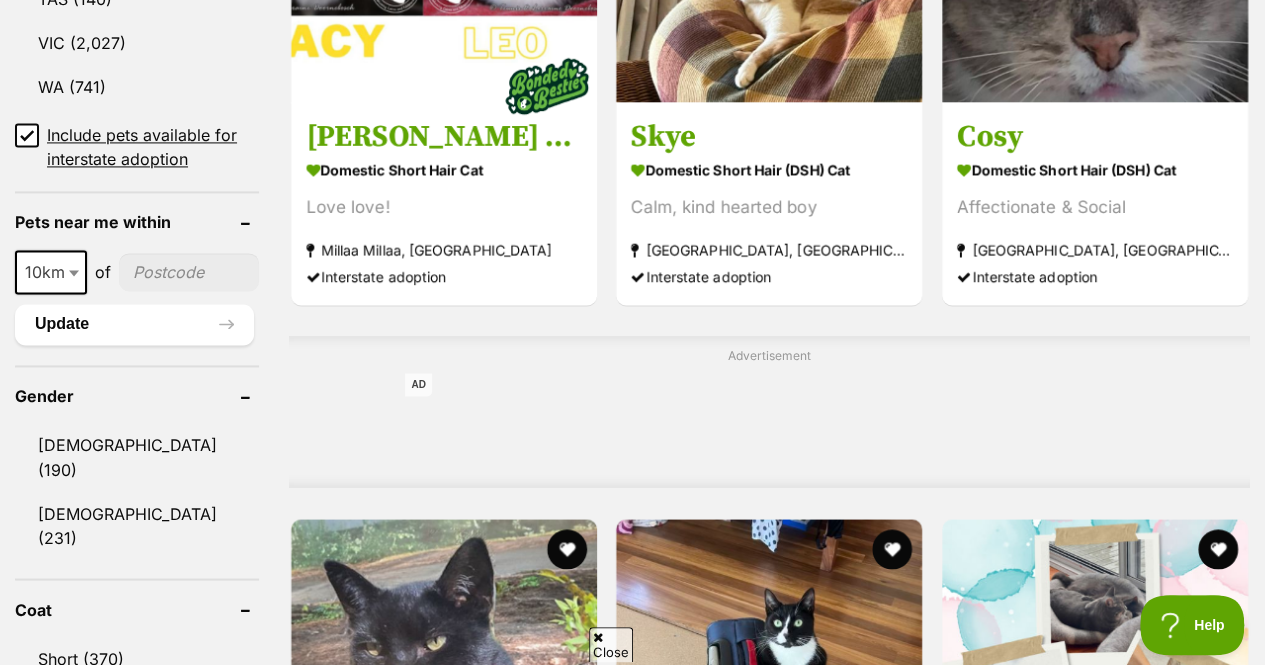 click on "10km" at bounding box center (51, 272) 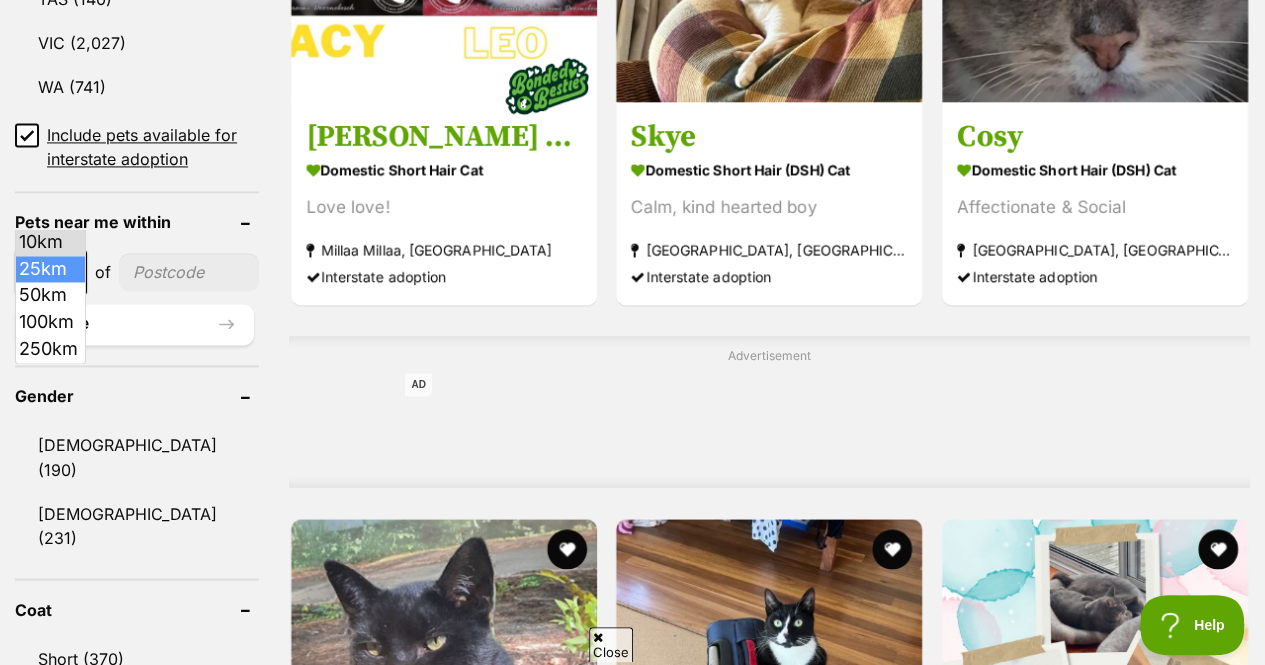 select on "25" 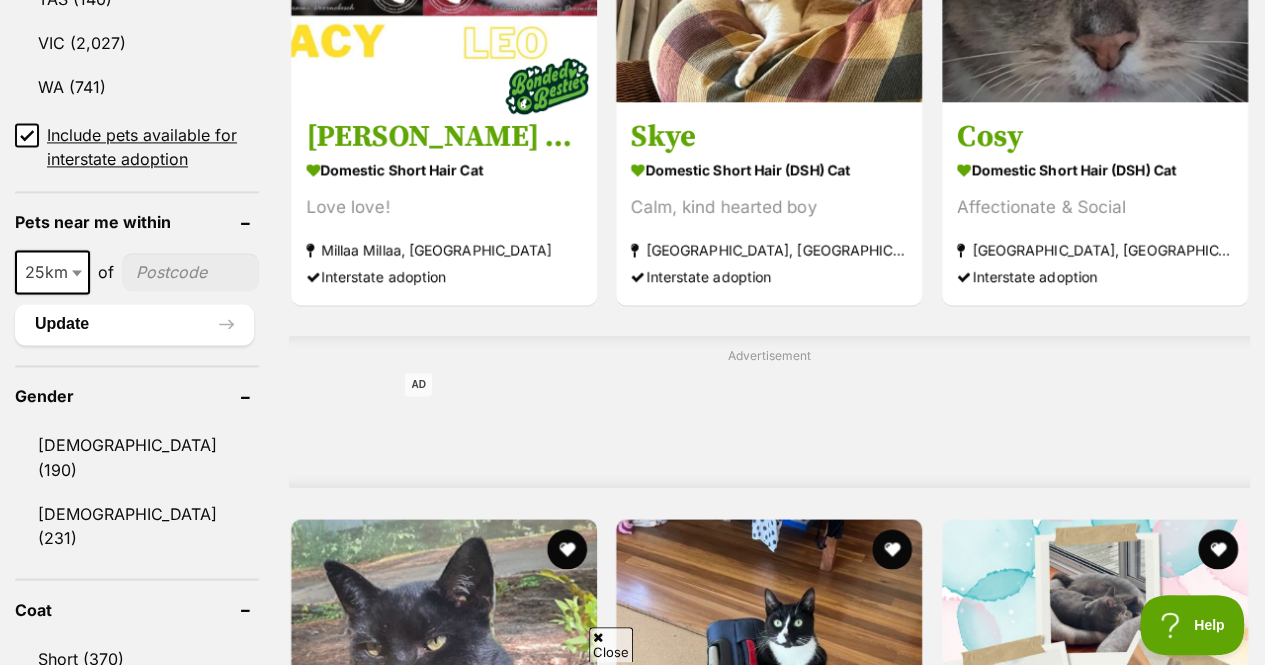 click at bounding box center (190, 272) 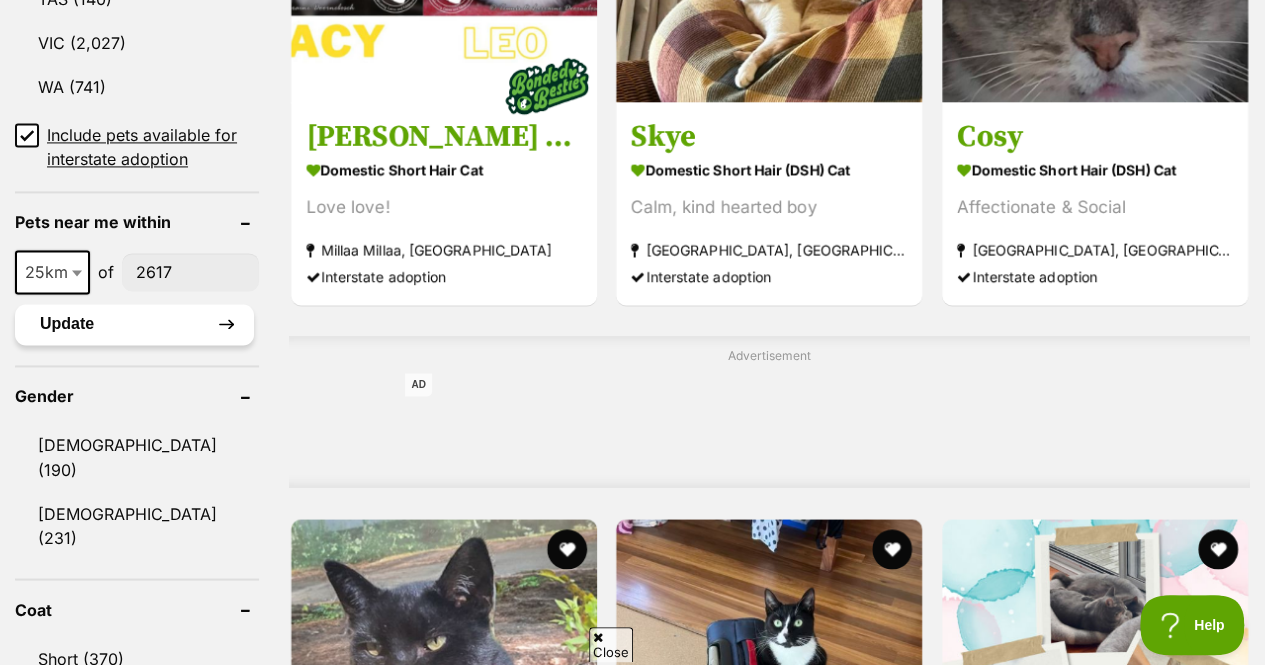 click on "Update" at bounding box center [134, 324] 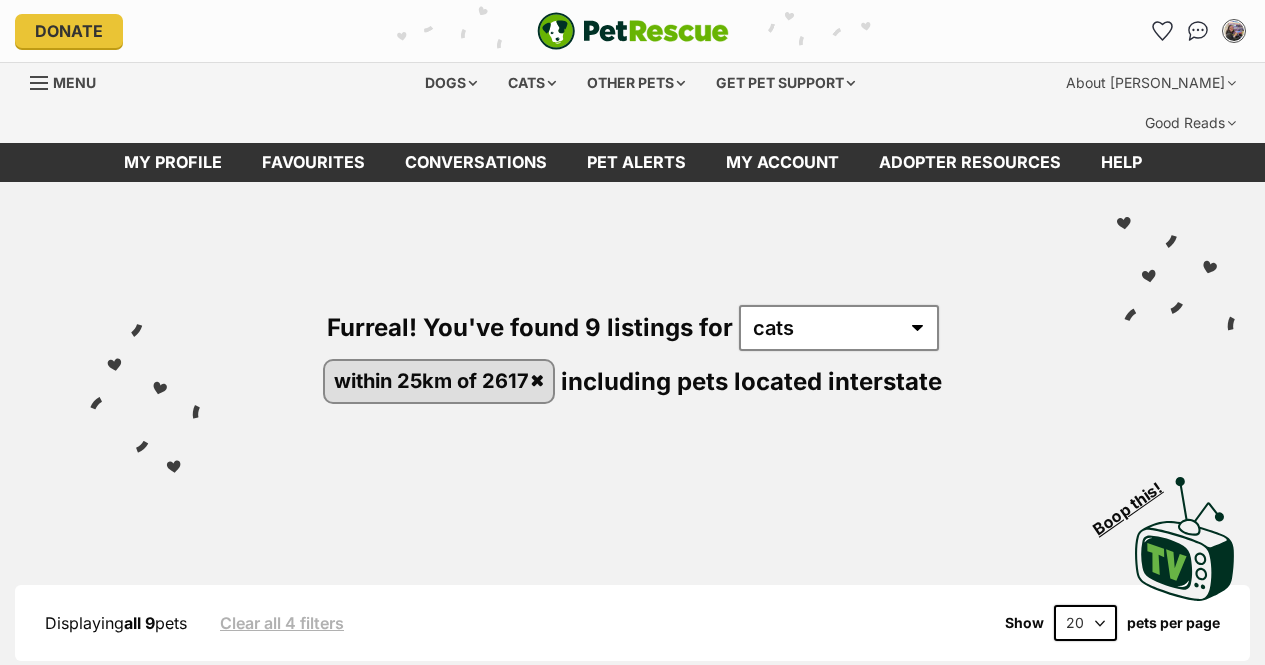 scroll, scrollTop: 0, scrollLeft: 0, axis: both 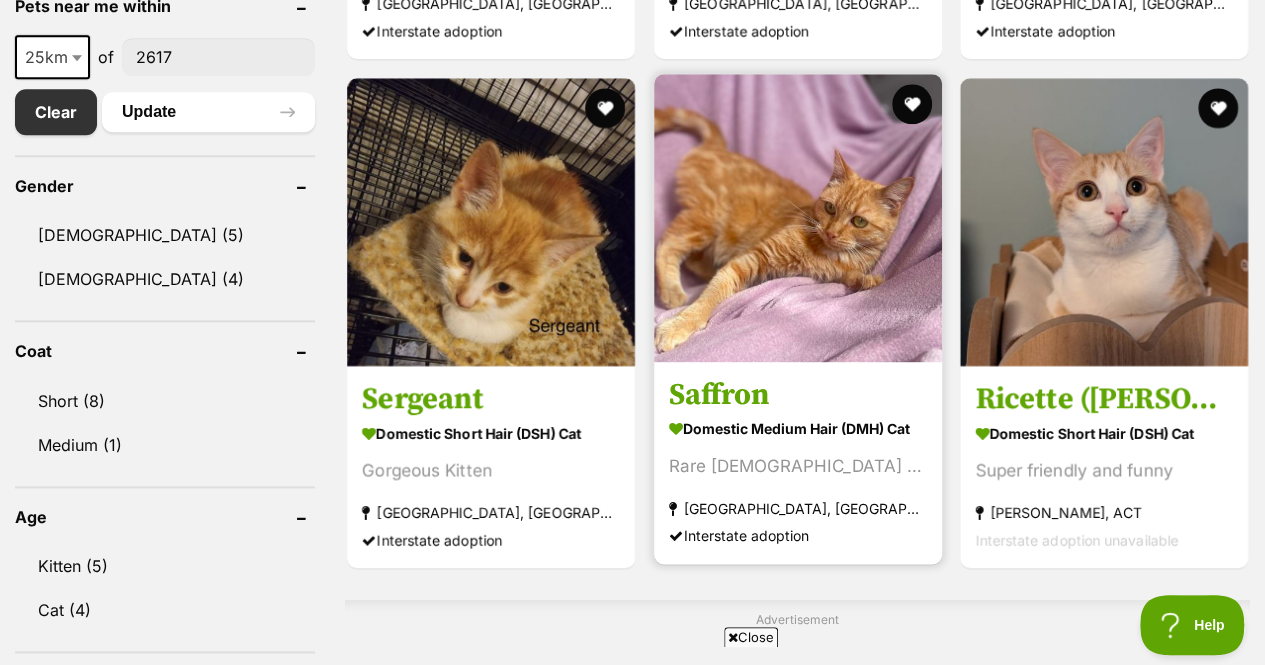 click on "Saffron" at bounding box center [798, 395] 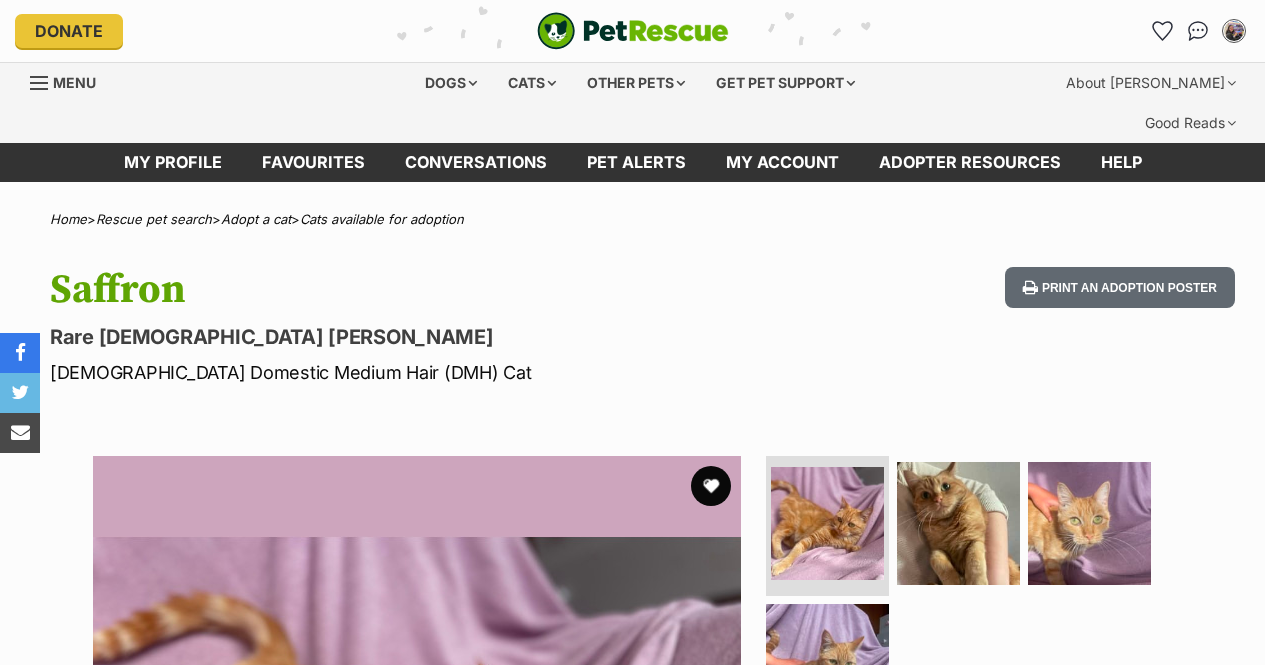 scroll, scrollTop: 0, scrollLeft: 0, axis: both 